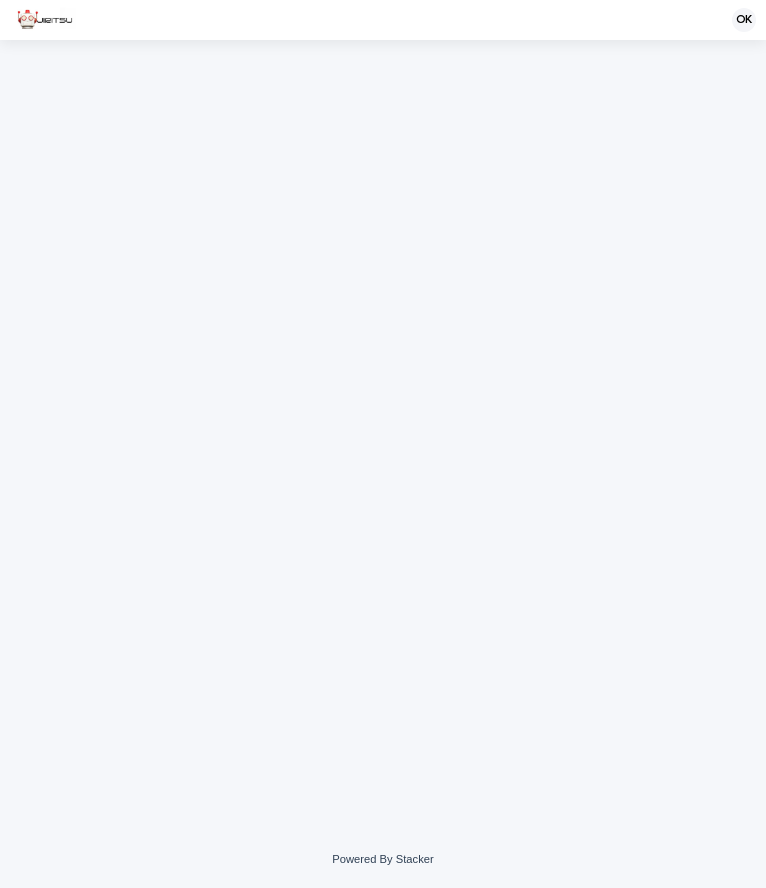 scroll, scrollTop: 0, scrollLeft: 0, axis: both 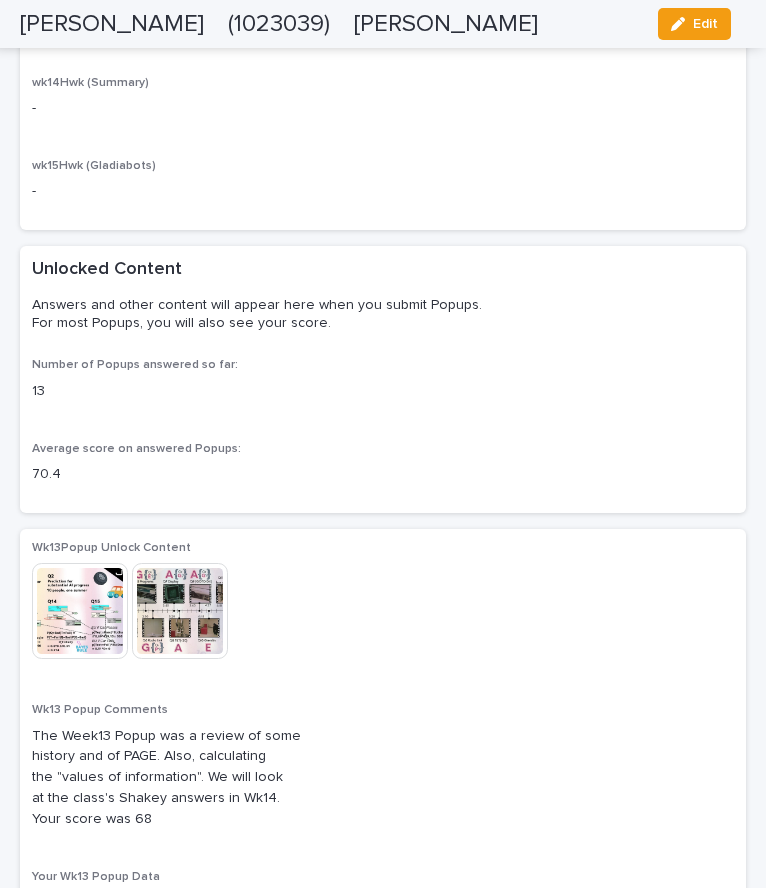 click at bounding box center [80, 611] 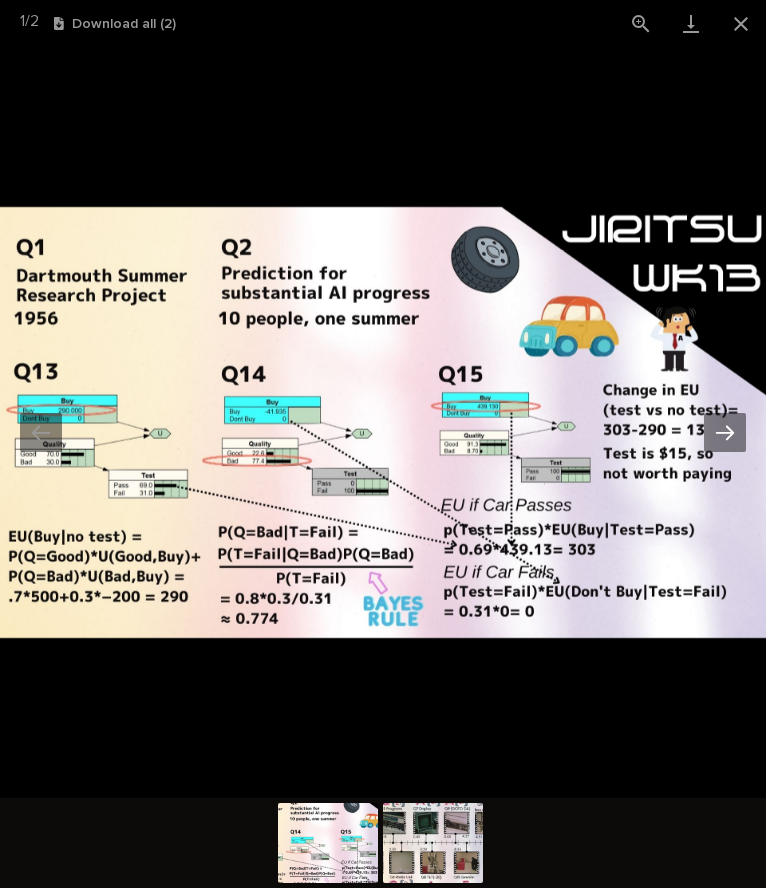 click at bounding box center [725, 432] 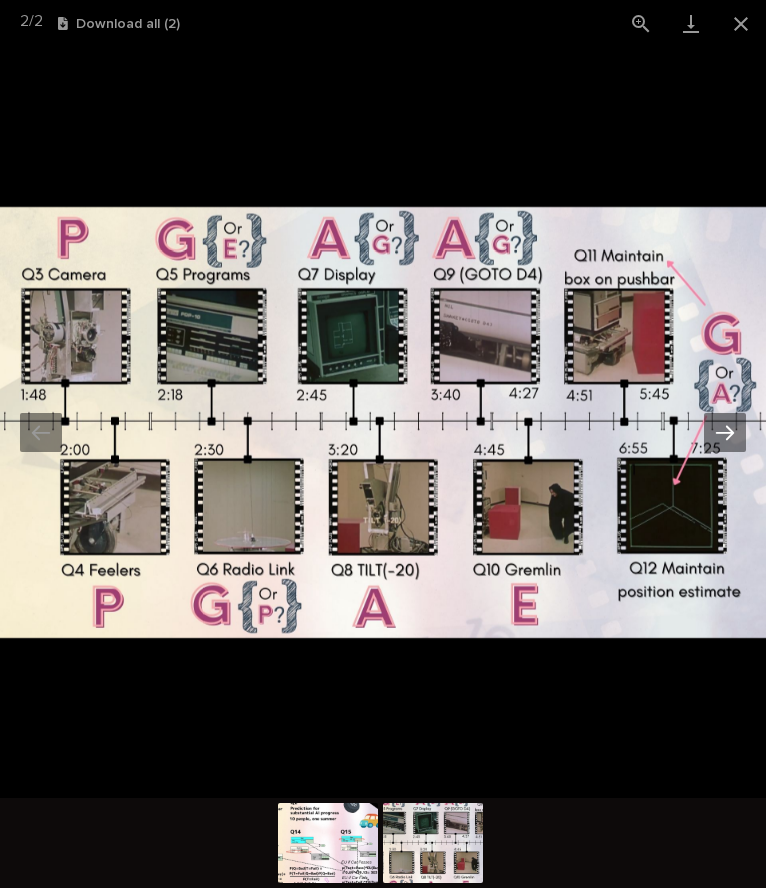 click at bounding box center [725, 432] 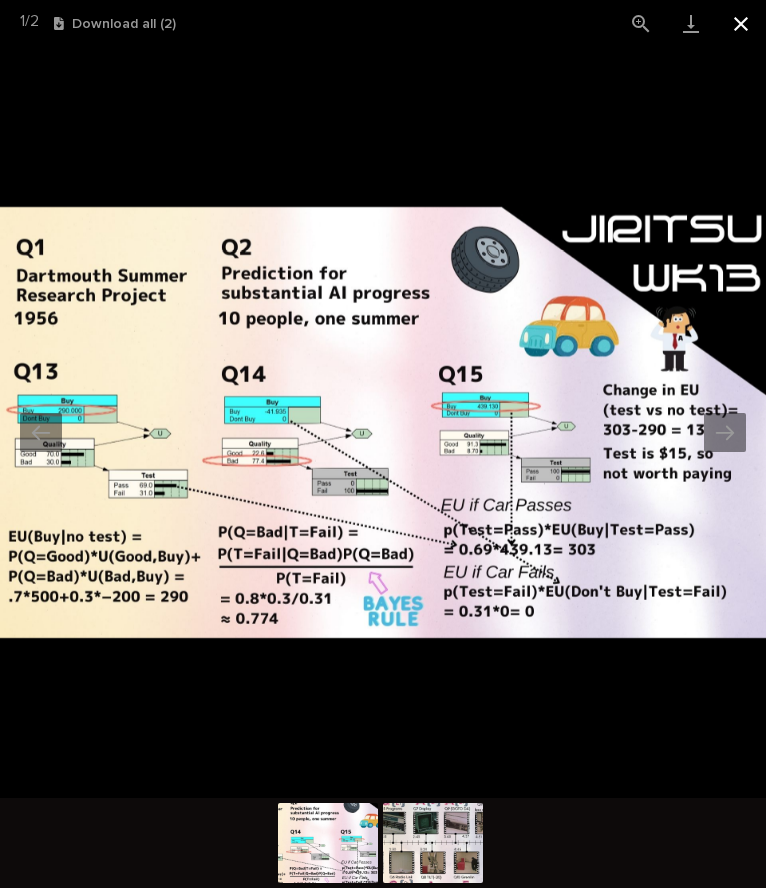 click at bounding box center (741, 23) 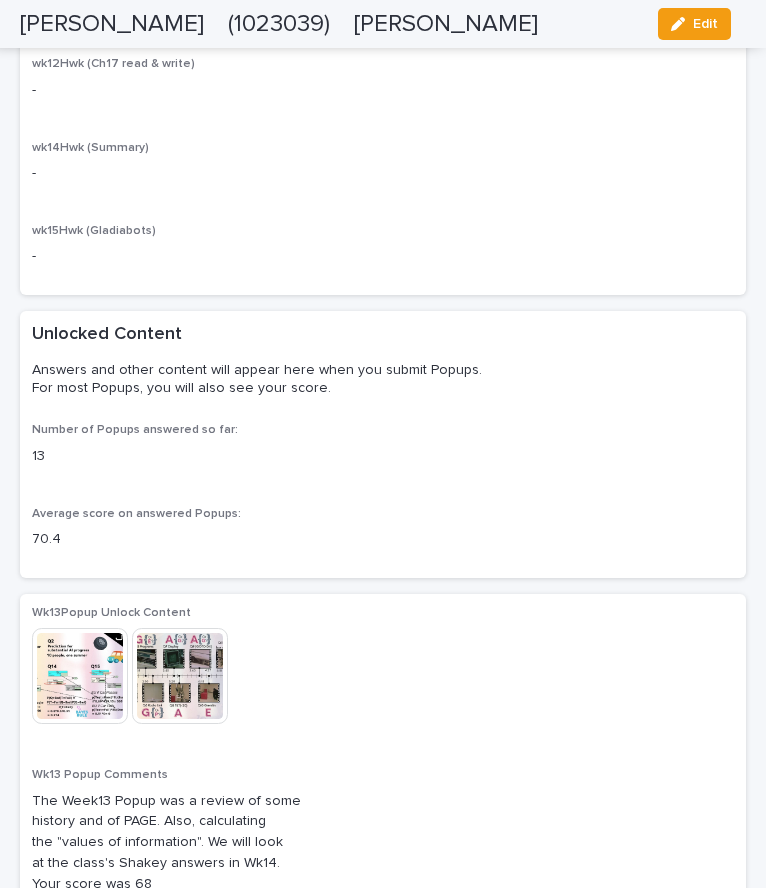 scroll, scrollTop: 10057, scrollLeft: 0, axis: vertical 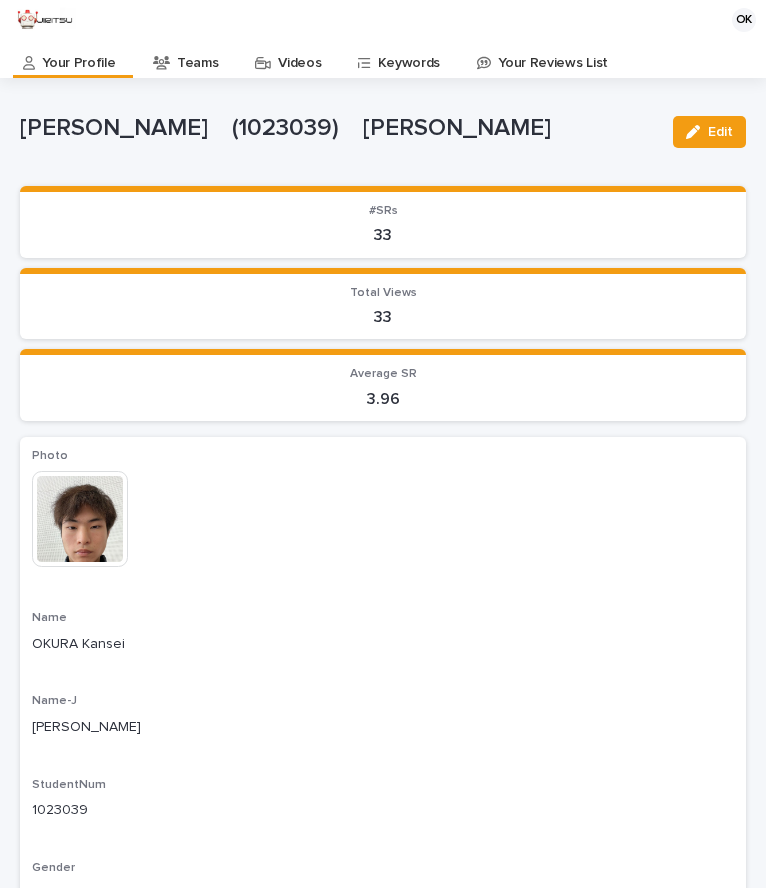 click on "Videos" at bounding box center [299, 56] 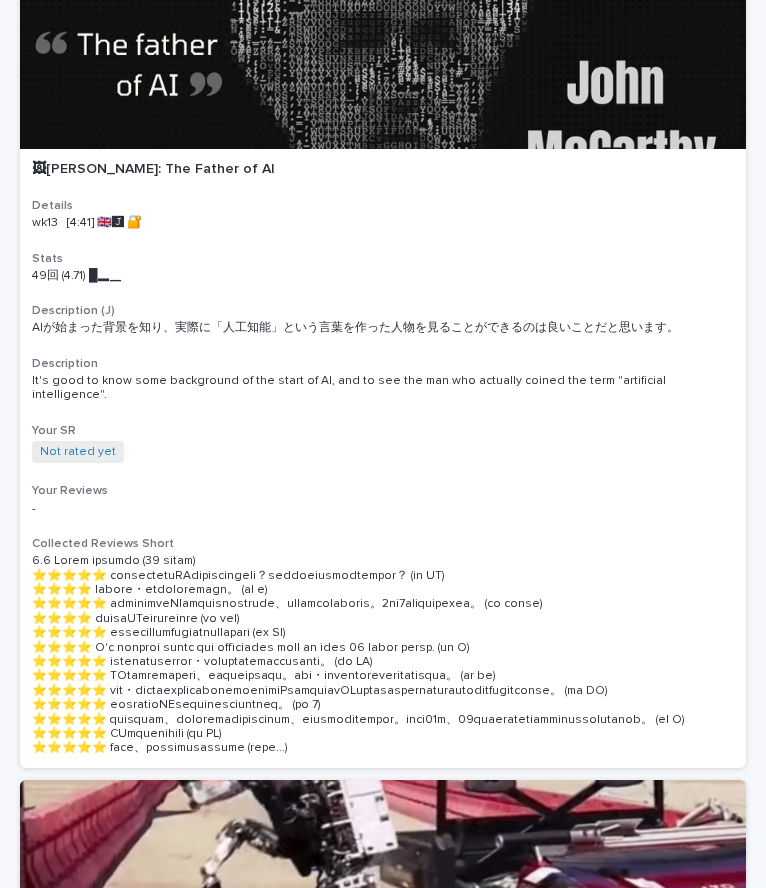 scroll, scrollTop: 1009, scrollLeft: 0, axis: vertical 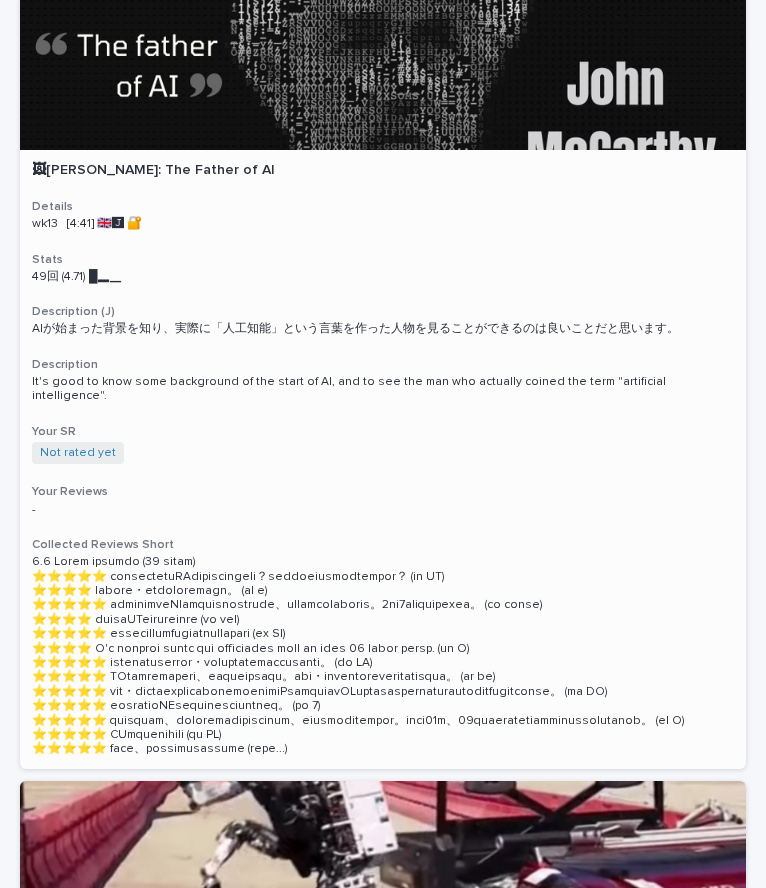 click on "🖼John McCarthy: The Father of AI Details wk13   [4:41] 🇬🇧🅹️ 🔐 Stats 49回 (4.71) █▂▁　　 Description (J) AIが始まった背景を知り、実際に「人工知能」という言葉を作った人物を見ることができるのは良いことだと思います。 Description It's good to know some background of the start of AI, and to see the man who actually coined the term "artificial intelligence". Your SR Not rated yet   + 0 Your Reviews - Collected Reviews Short" at bounding box center (383, 459) 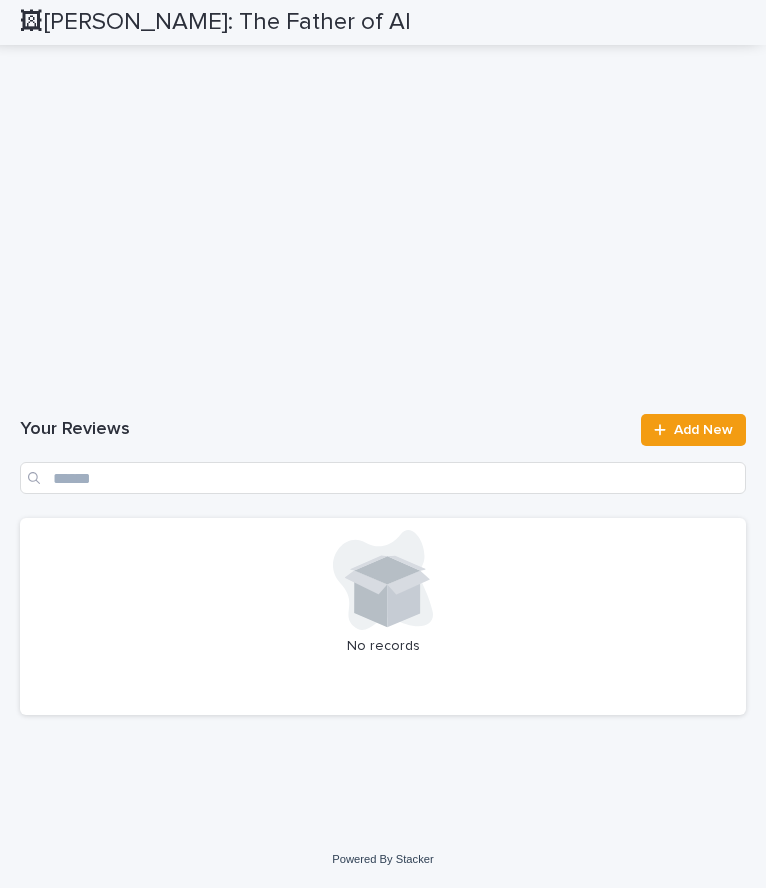 scroll, scrollTop: 2462, scrollLeft: 0, axis: vertical 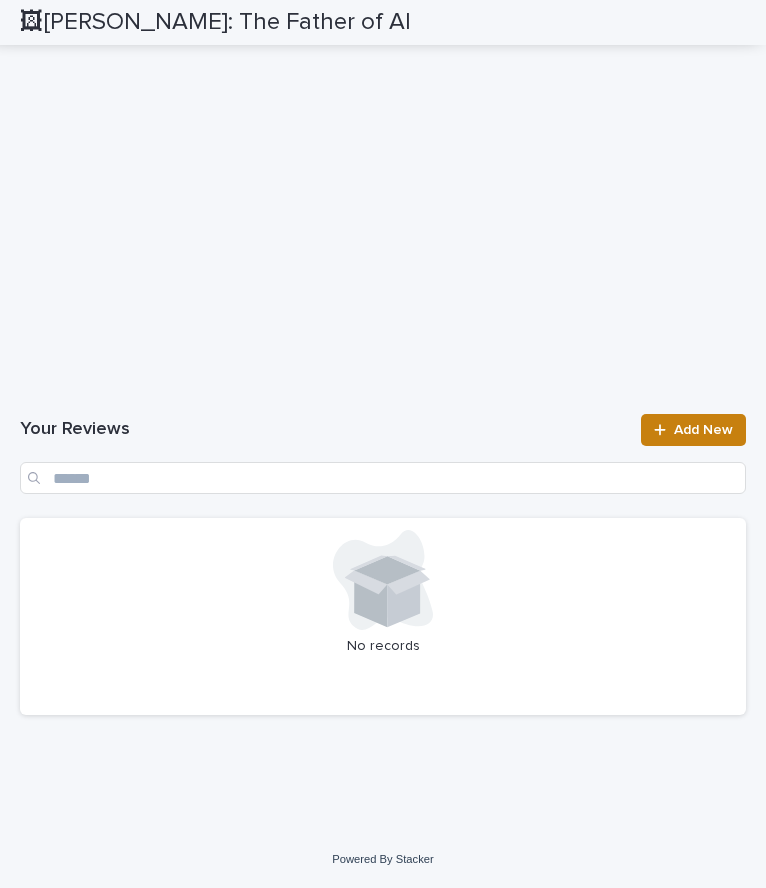 click on "Add New" at bounding box center [693, 430] 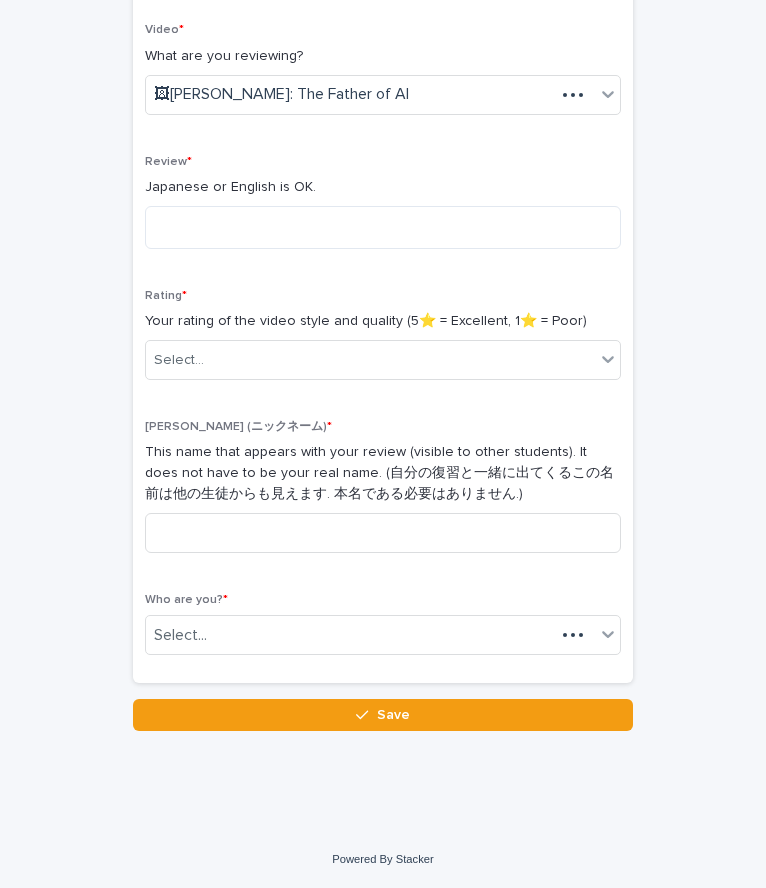 scroll, scrollTop: 321, scrollLeft: 0, axis: vertical 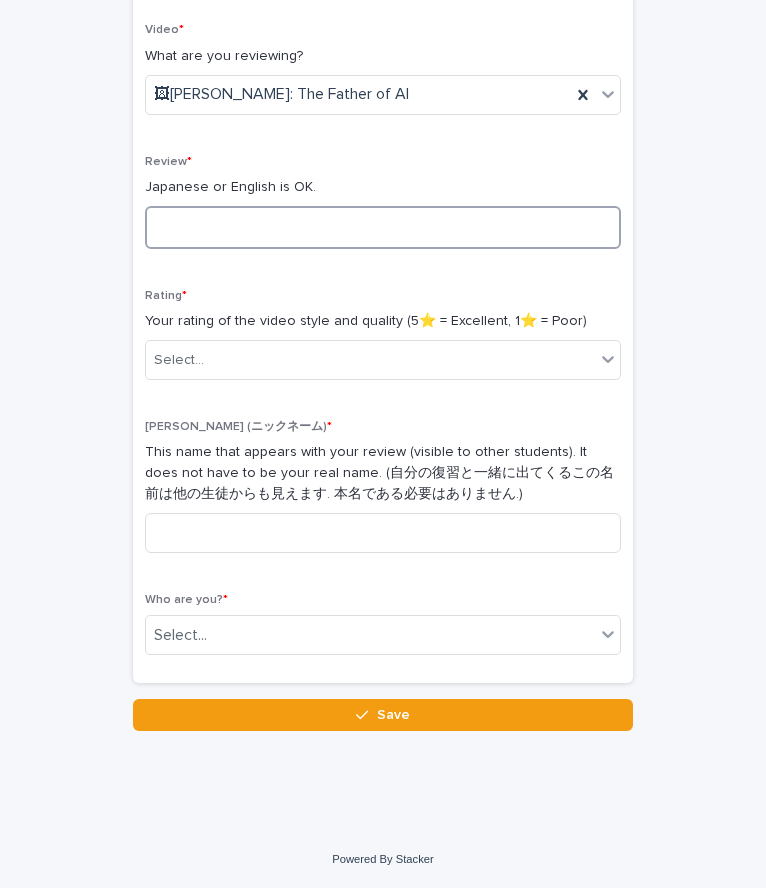 click at bounding box center [383, 227] 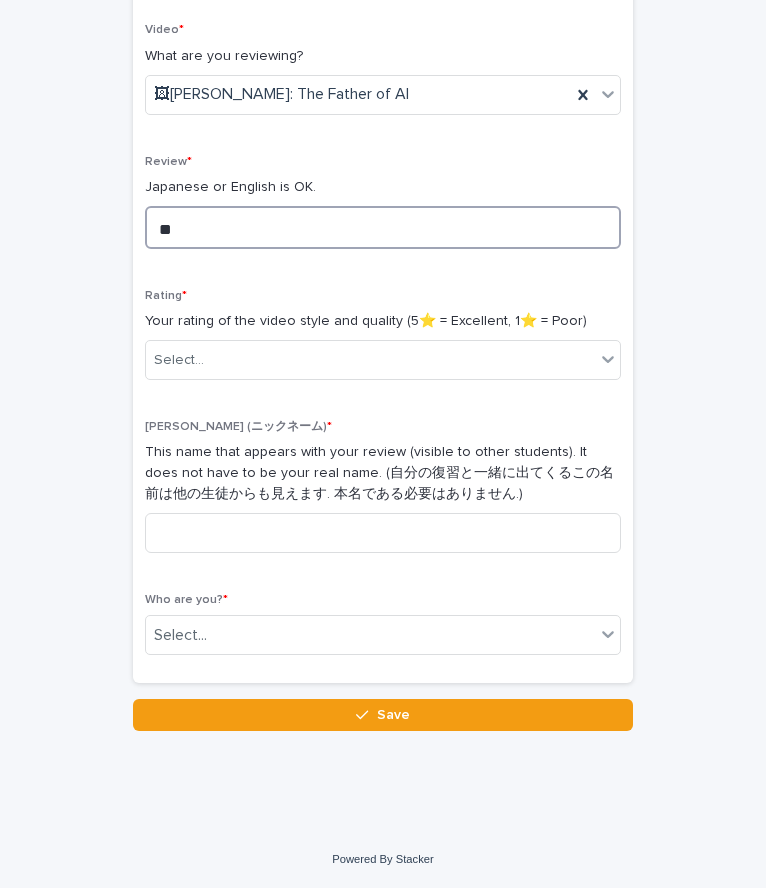 type on "*" 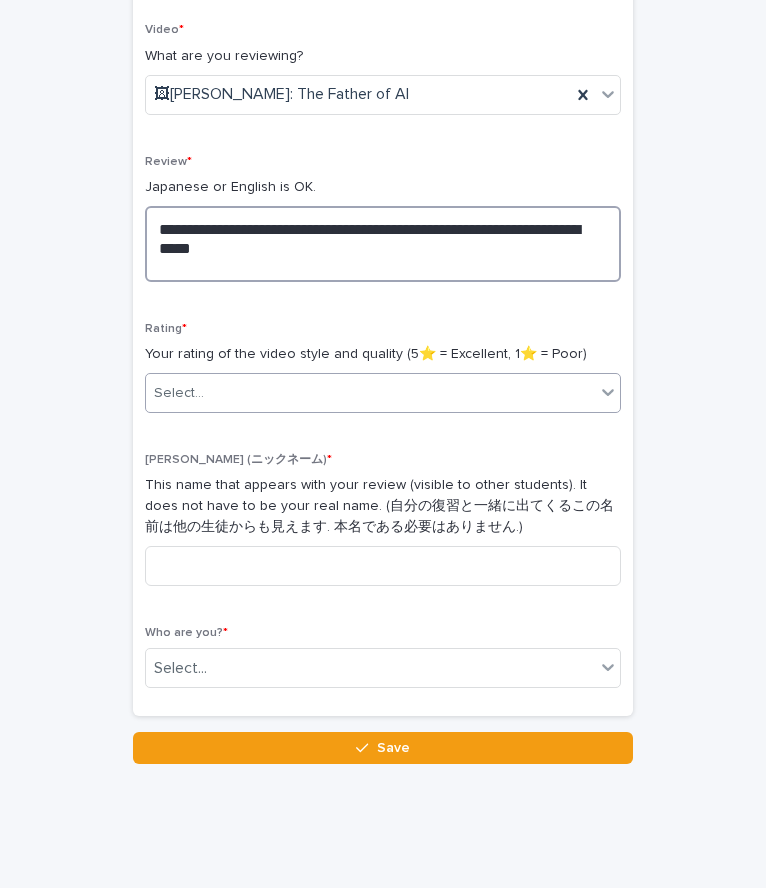 type on "**********" 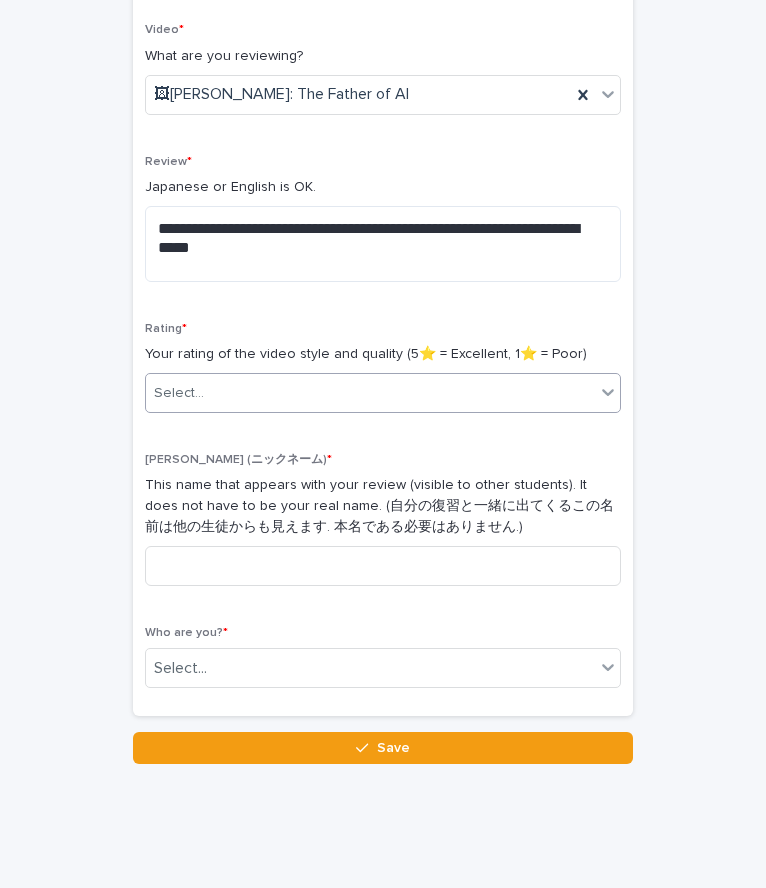 click on "Select..." at bounding box center (370, 393) 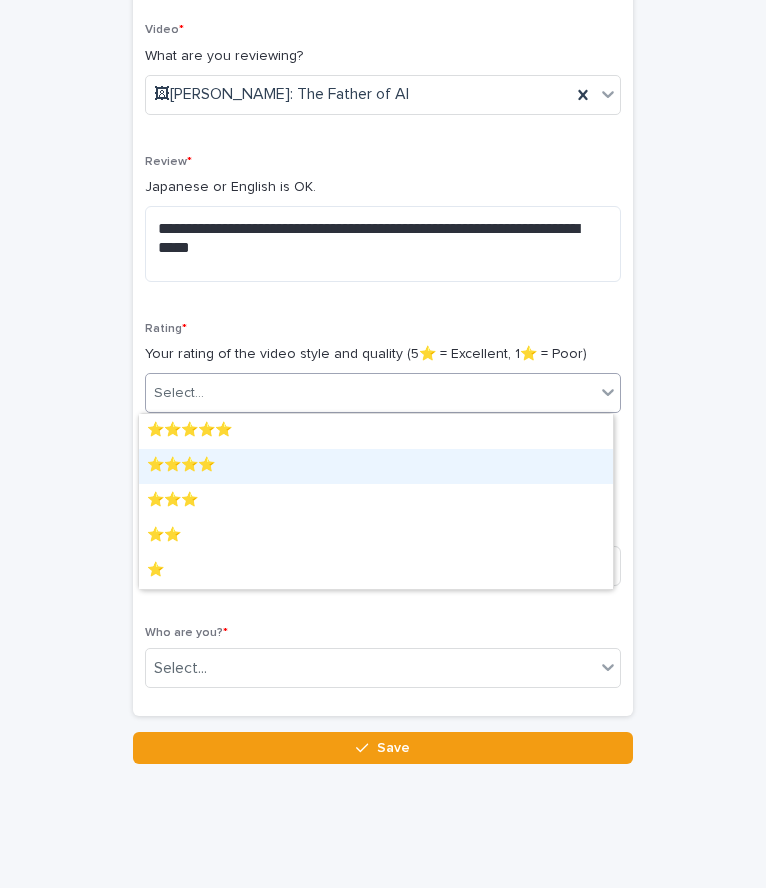 click on "⭐️⭐️⭐️⭐️" at bounding box center (376, 466) 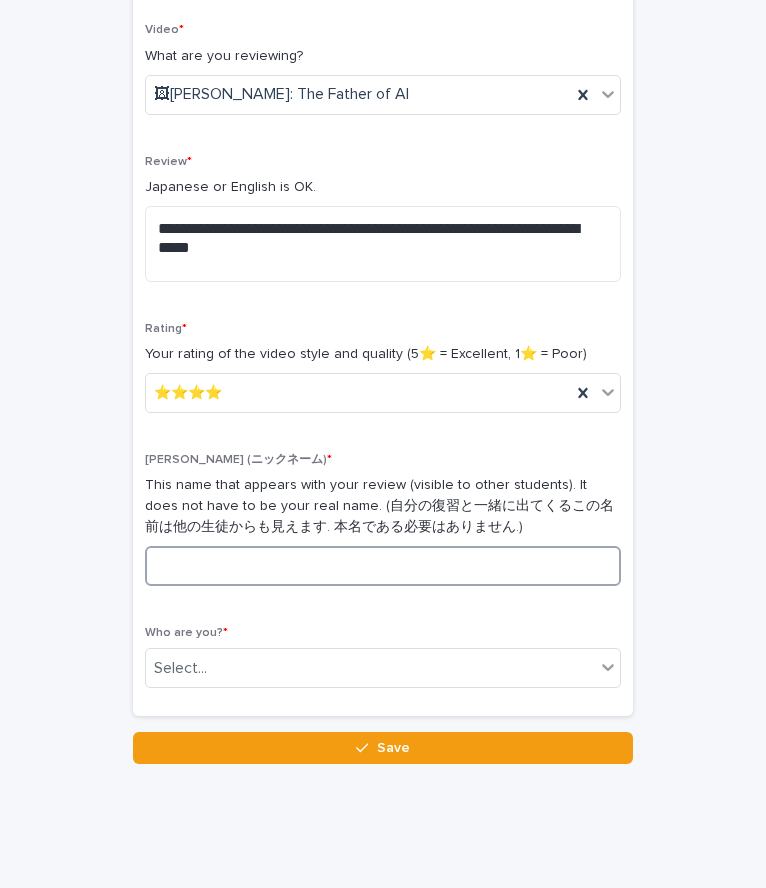 click at bounding box center [383, 566] 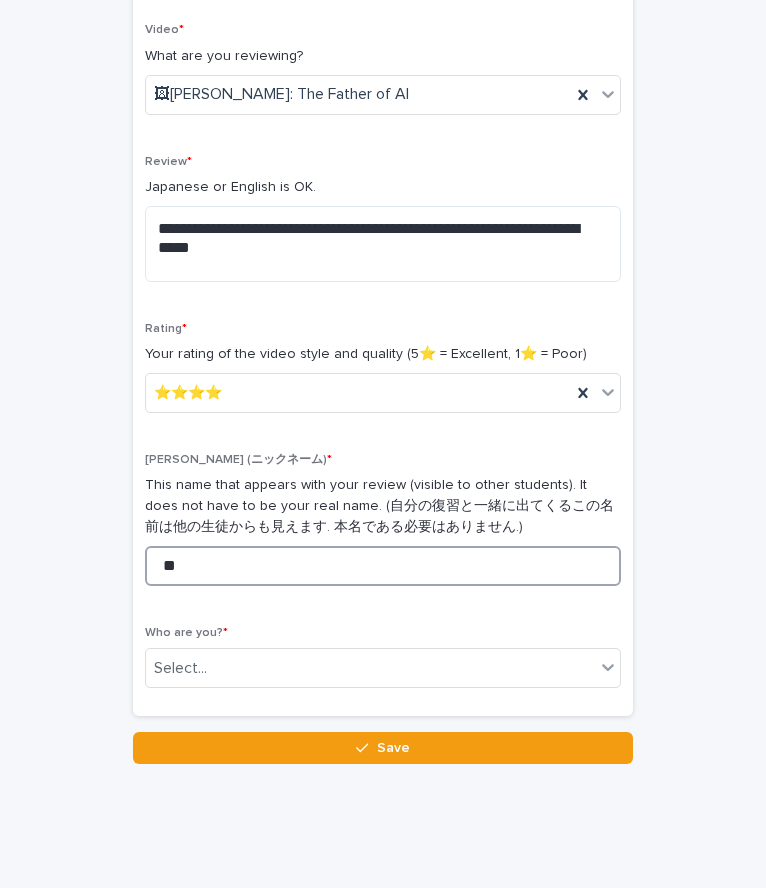 type on "*" 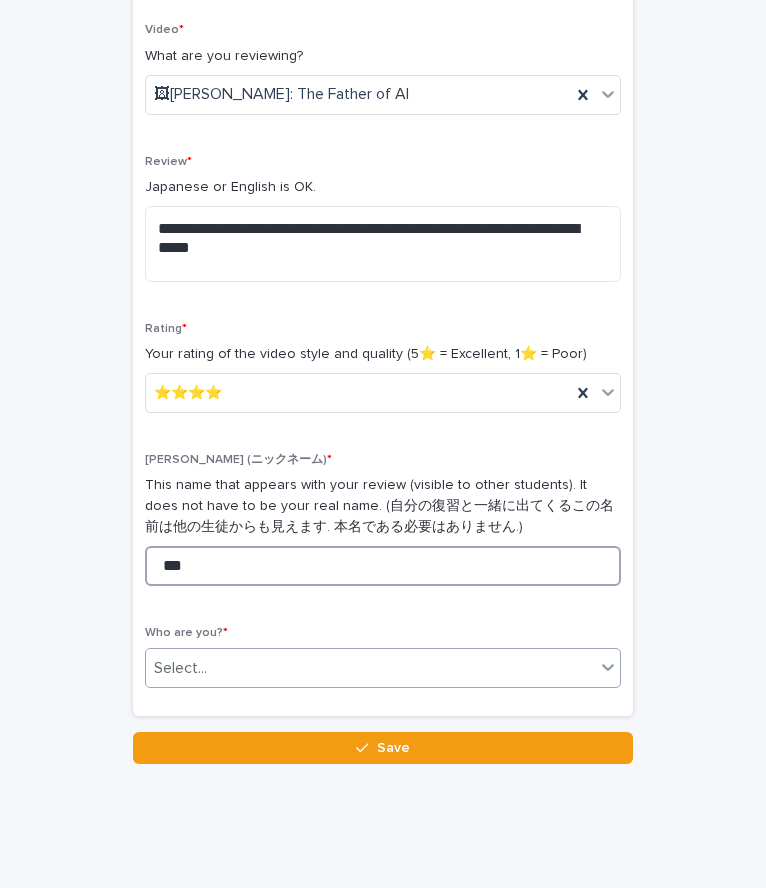 type on "***" 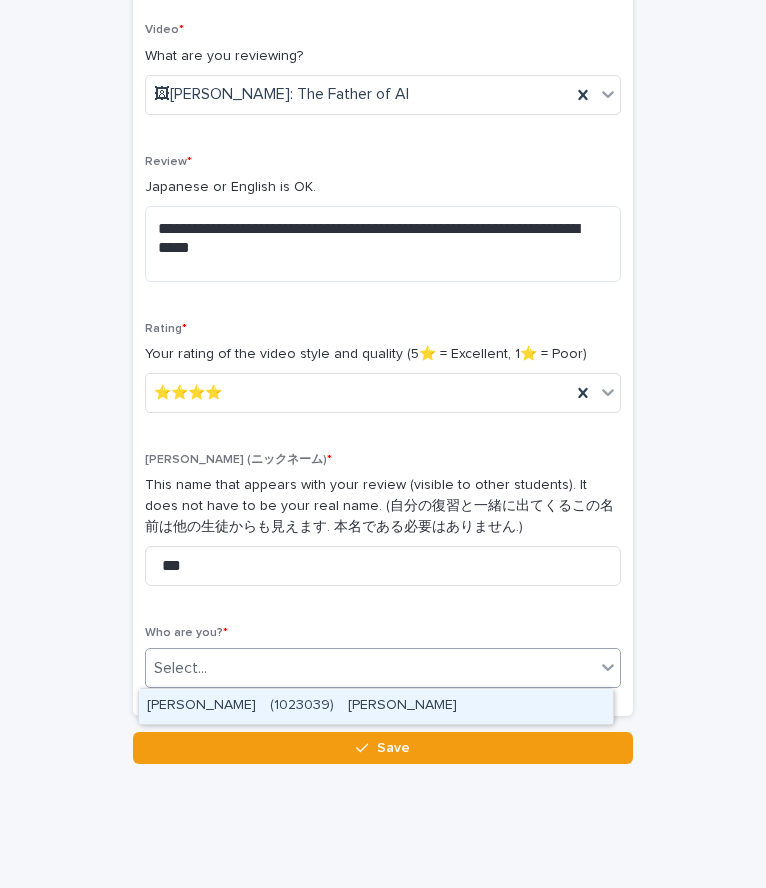 click on "Select..." at bounding box center (370, 668) 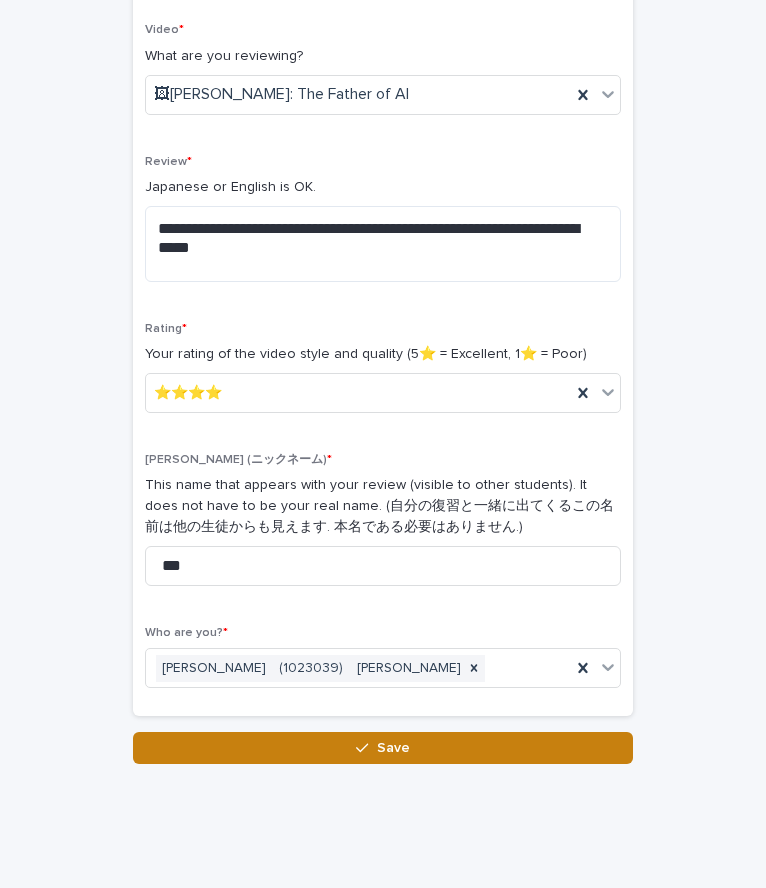 click 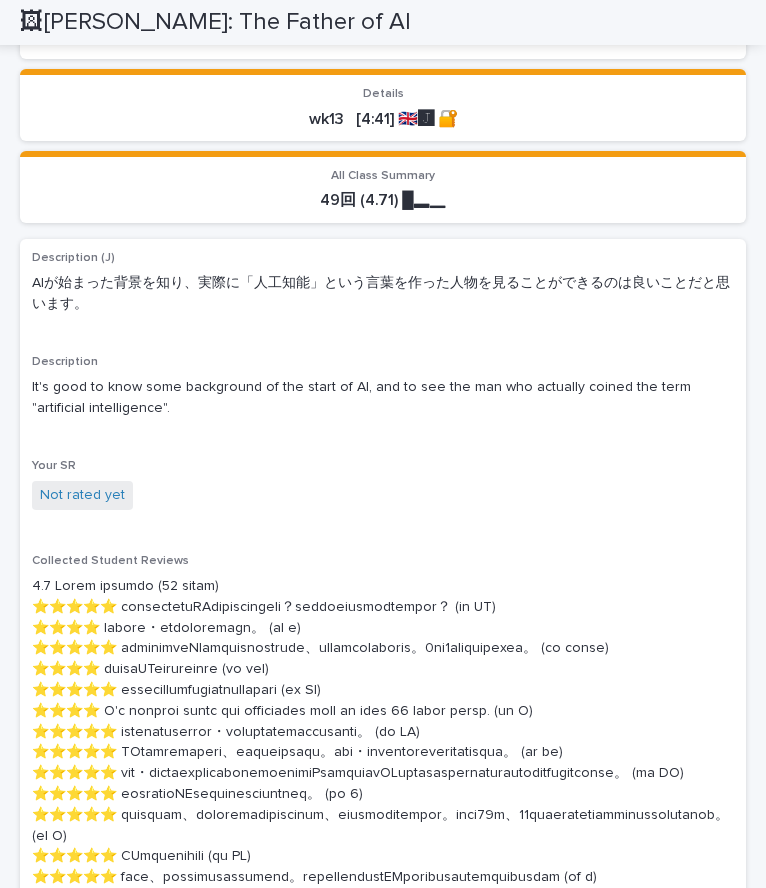 scroll, scrollTop: 456, scrollLeft: 0, axis: vertical 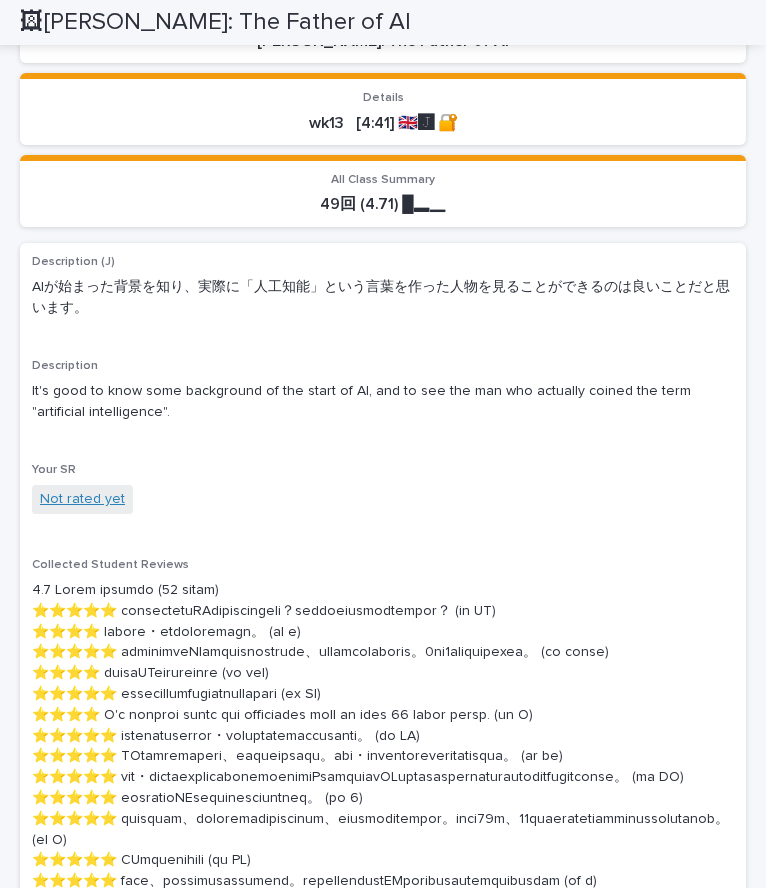 click on "Not rated yet" at bounding box center [82, 499] 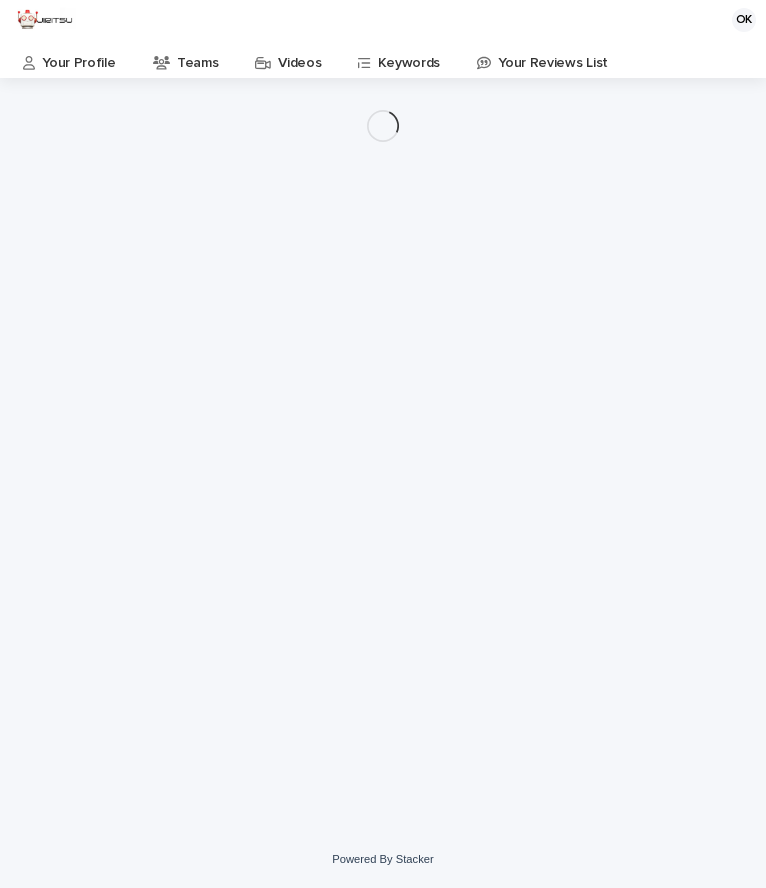 scroll, scrollTop: 0, scrollLeft: 0, axis: both 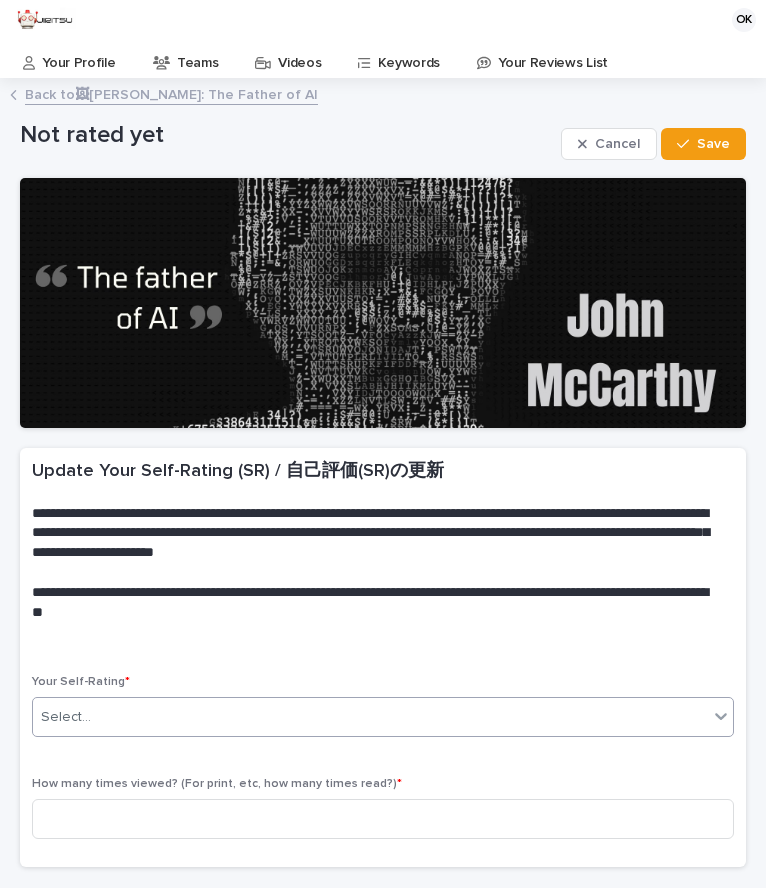 click on "Select..." at bounding box center (370, 717) 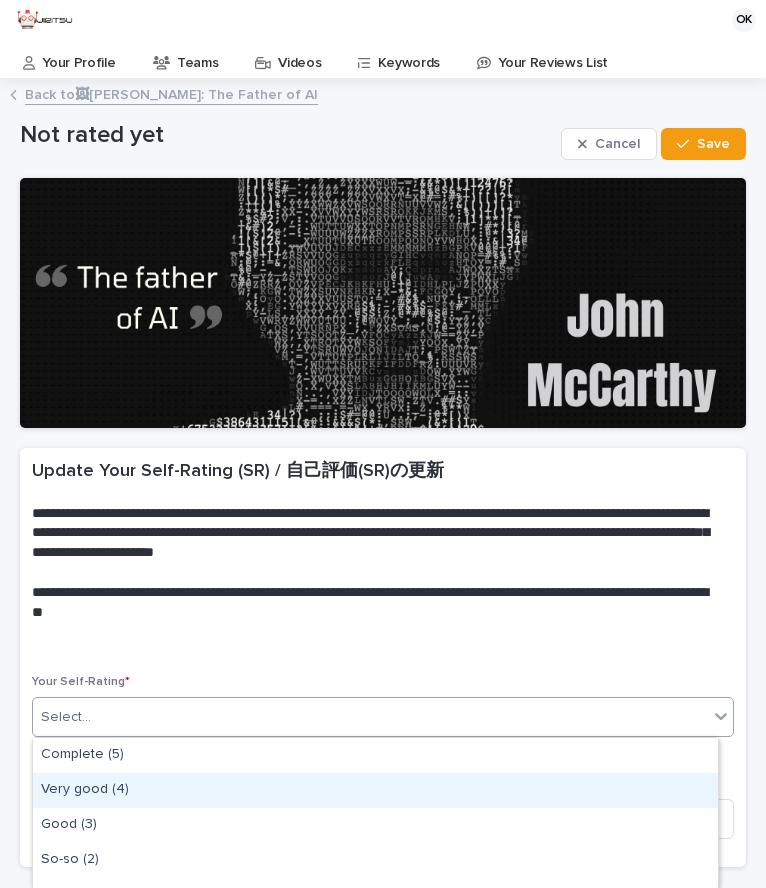 click on "Very good (4)" at bounding box center [375, 790] 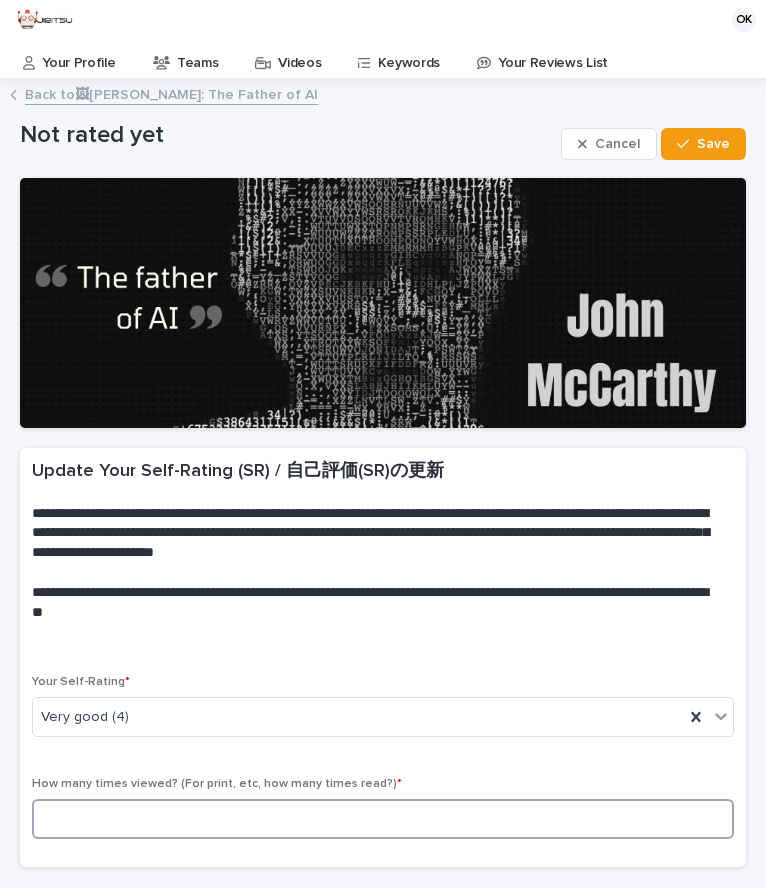 click at bounding box center [383, 819] 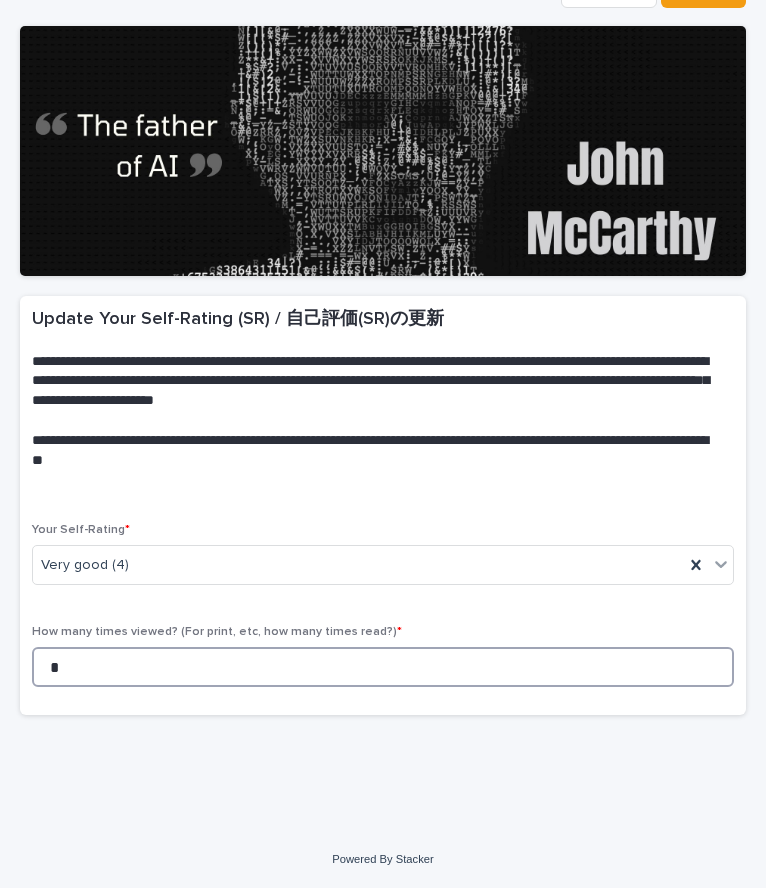 scroll, scrollTop: 0, scrollLeft: 0, axis: both 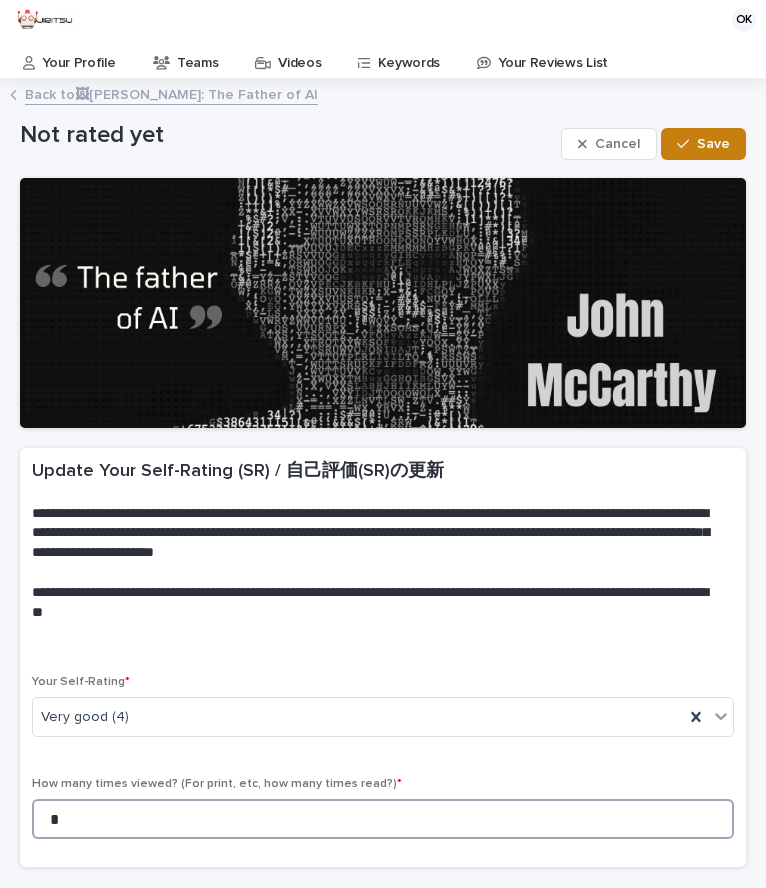 type on "*" 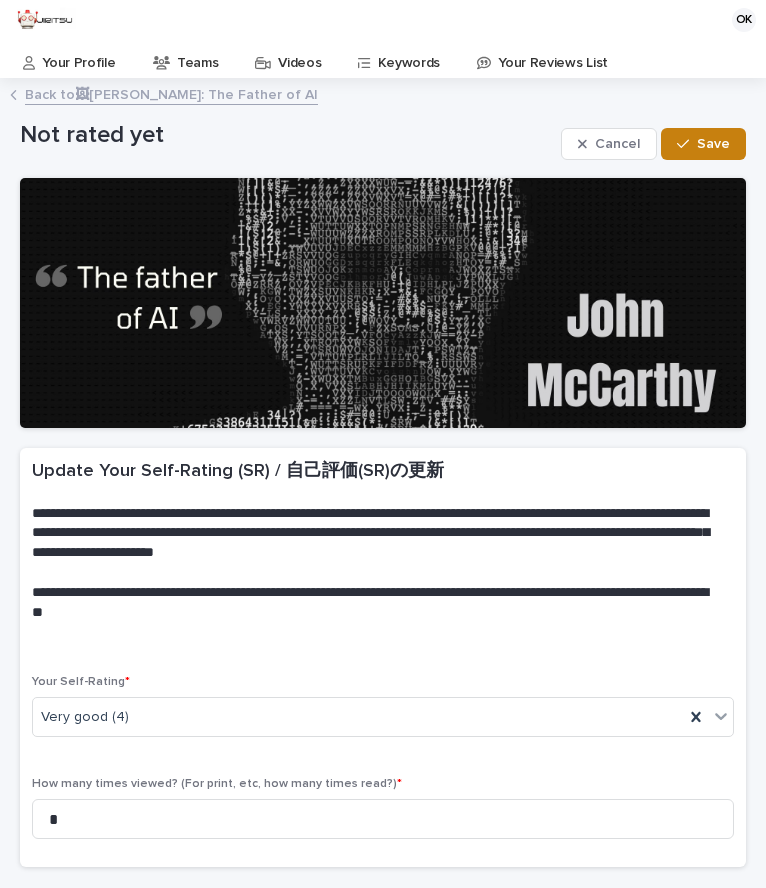 click on "Save" at bounding box center (713, 144) 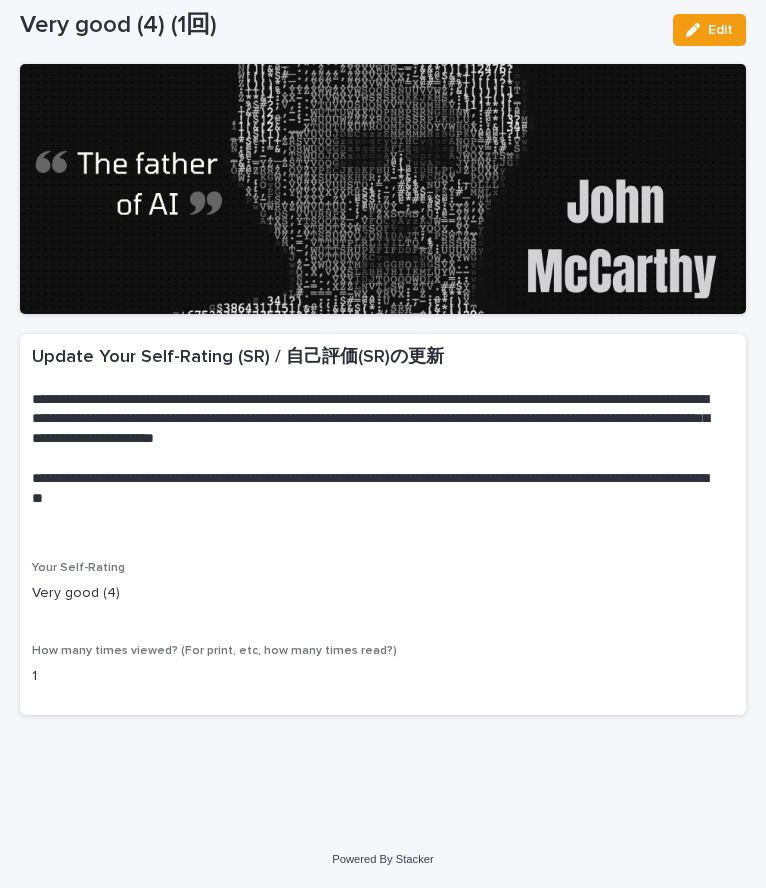 scroll, scrollTop: 0, scrollLeft: 0, axis: both 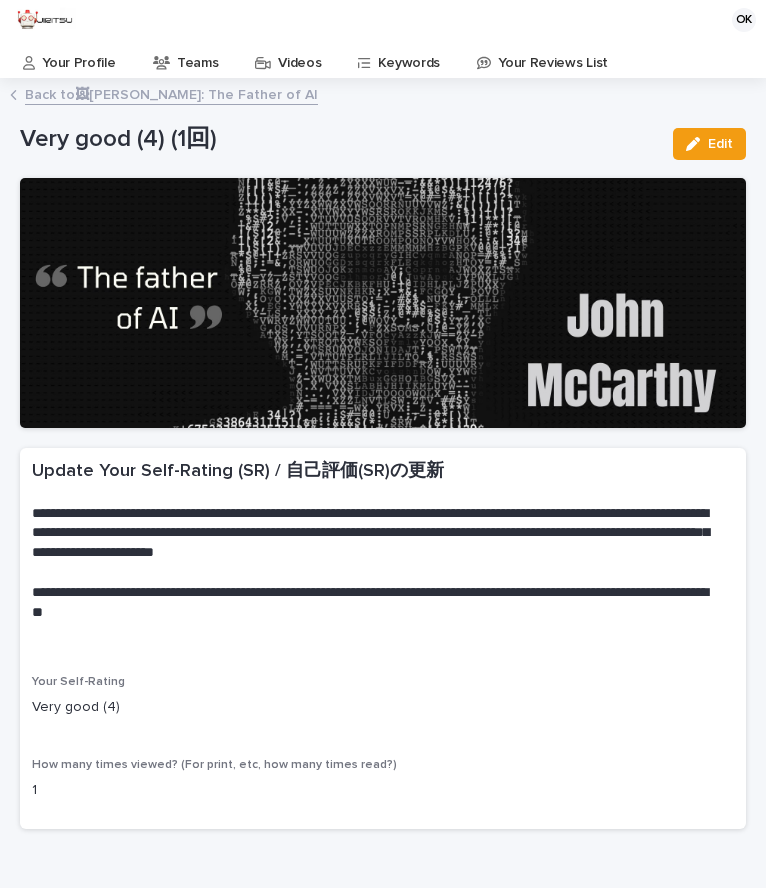 click on "Videos" at bounding box center (299, 56) 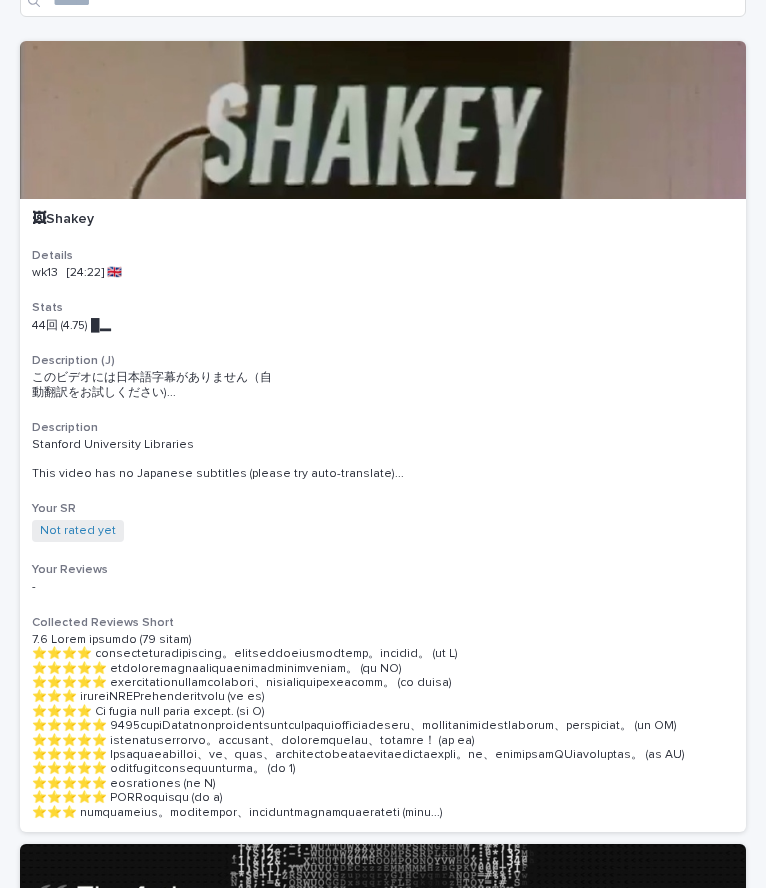 scroll, scrollTop: 115, scrollLeft: 0, axis: vertical 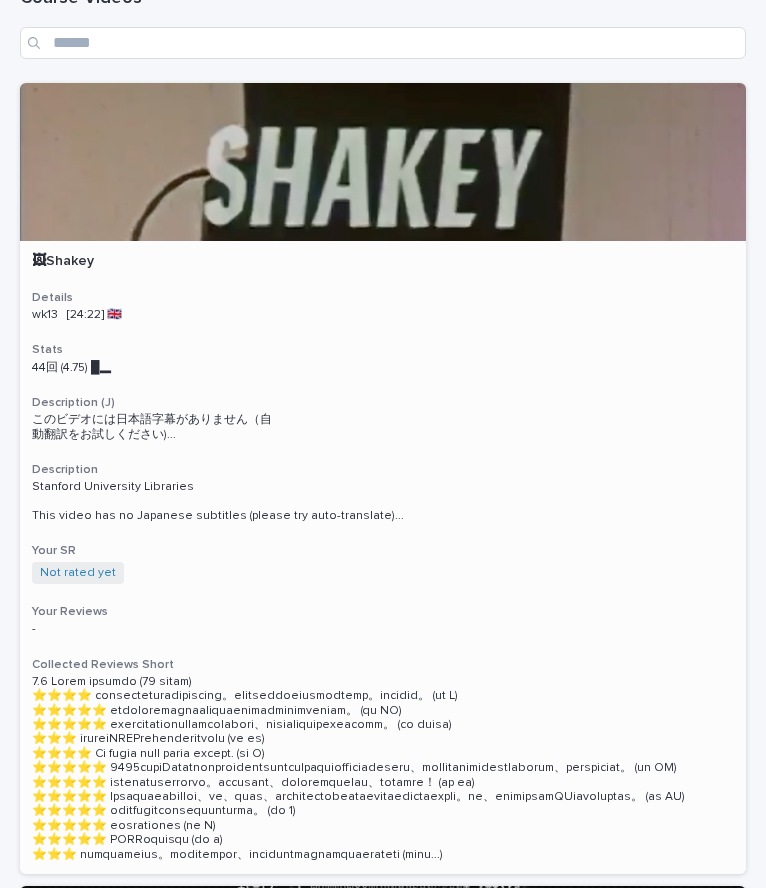 click on "🖼Shakey" at bounding box center (383, 261) 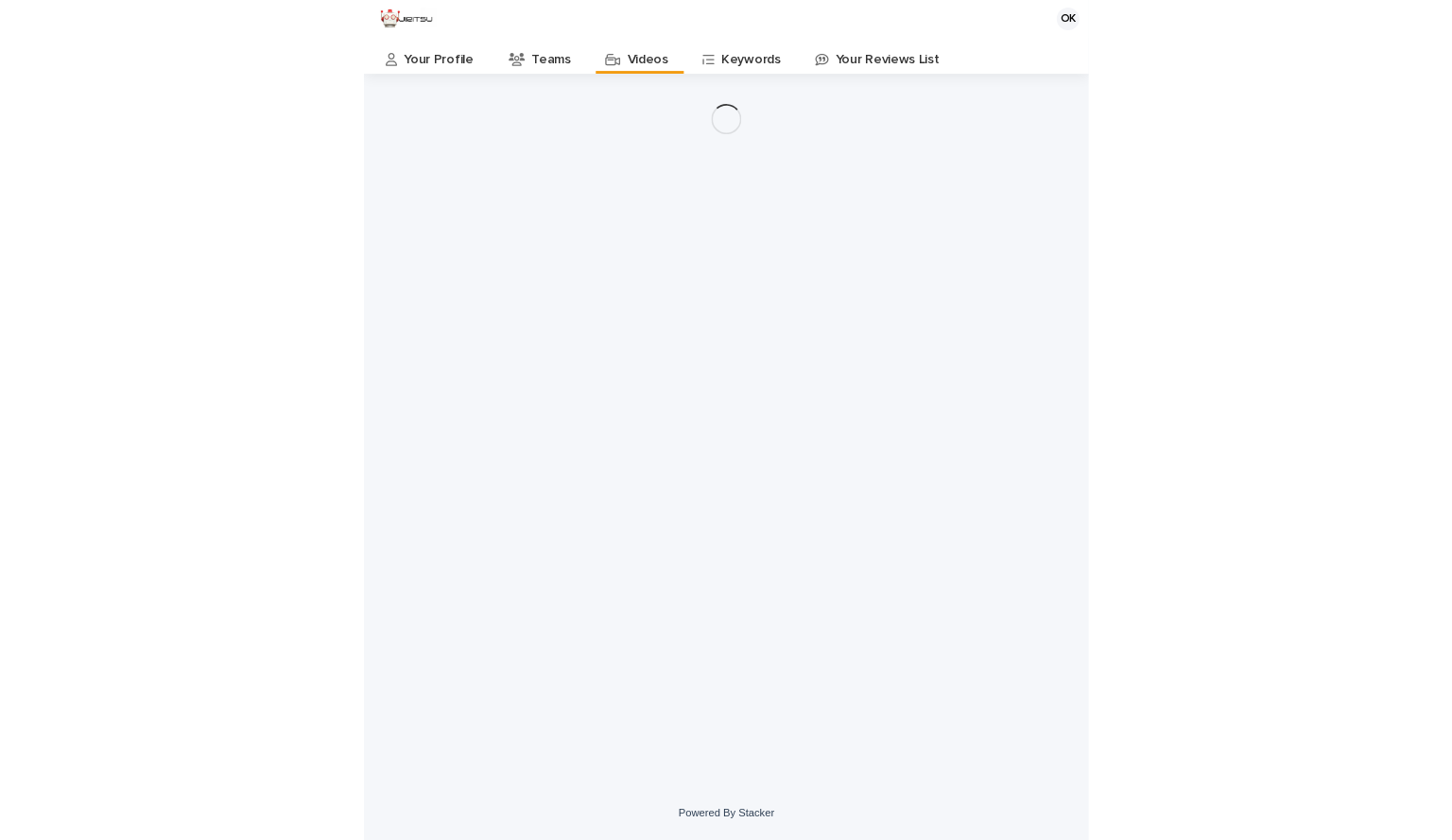scroll, scrollTop: 0, scrollLeft: 0, axis: both 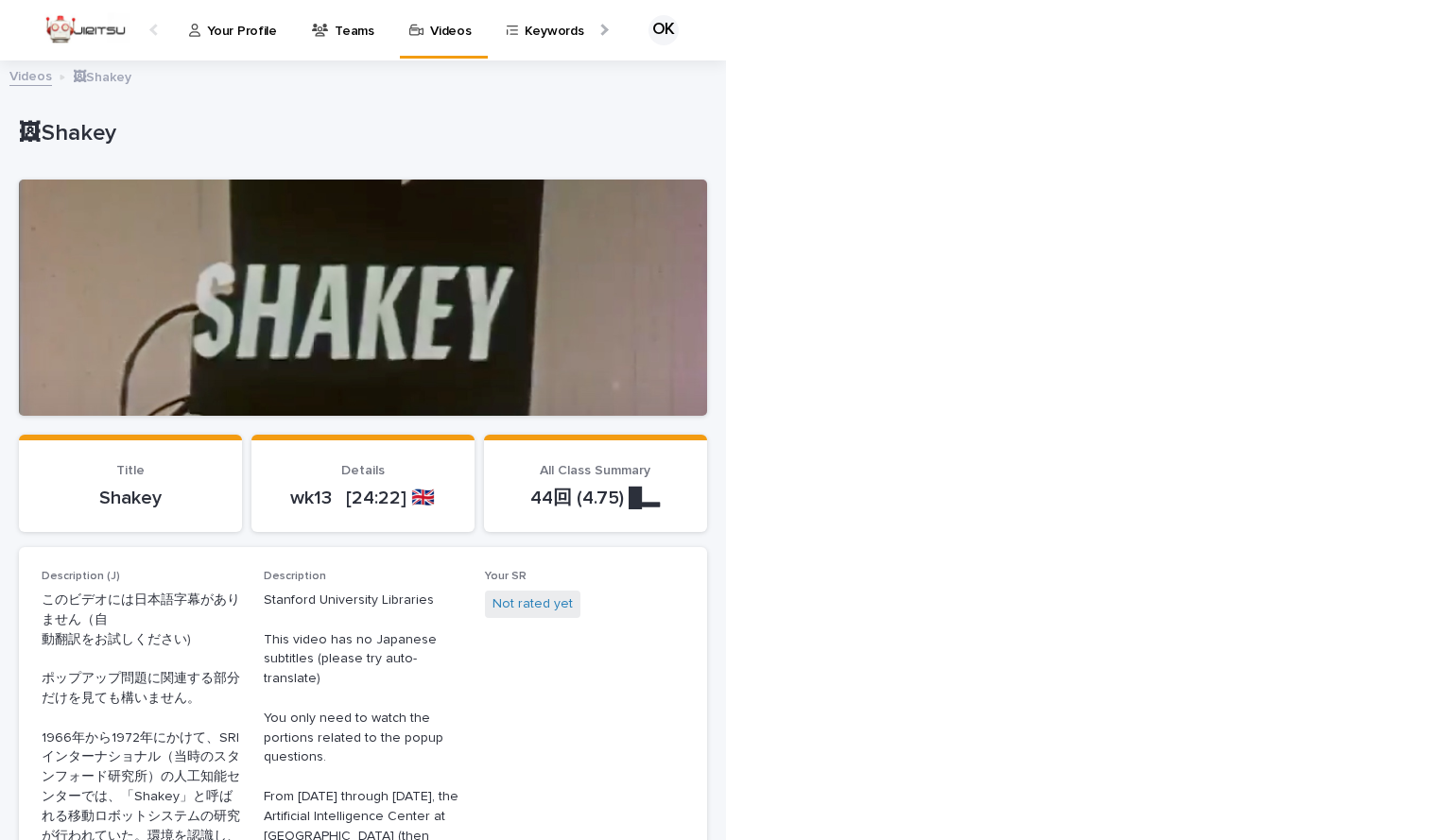 click on "Stanford University Libraries
This video has no Japanese subtitles (please try auto-translate)
You only need to watch the portions related to the popup questions.
From 1966 through 1972, the Artificial Intelligence Center at SRI International (then Stanford Research Institute) conducted research on a mobile robot system nicknamed “Shakey.” Endowed with a limited ability to perceive and model its environment, Shakey could perform tasks that required planning, route-finding, and the rearranging of simple objects." at bounding box center [363, 816] 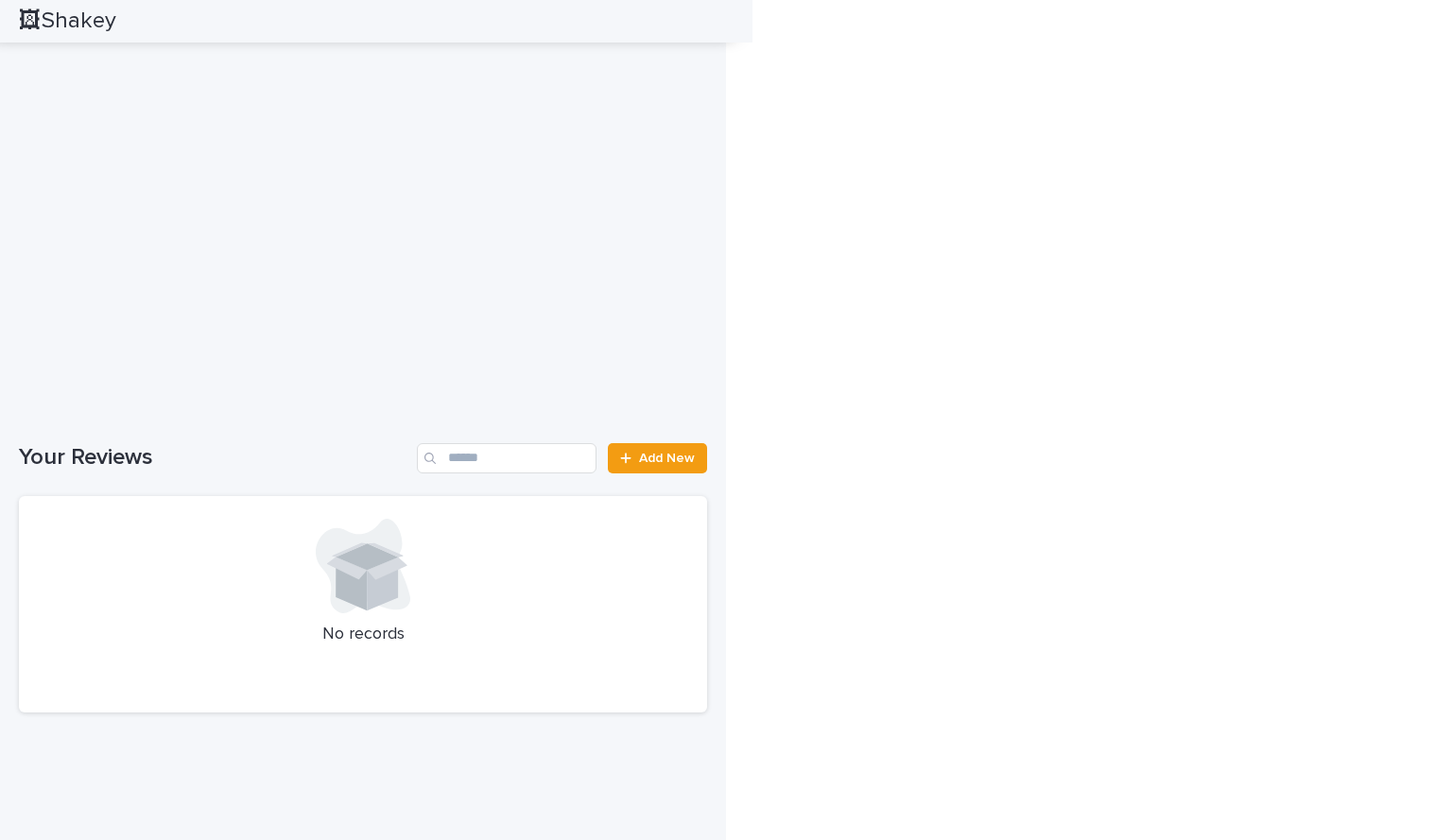 scroll, scrollTop: 2429, scrollLeft: 0, axis: vertical 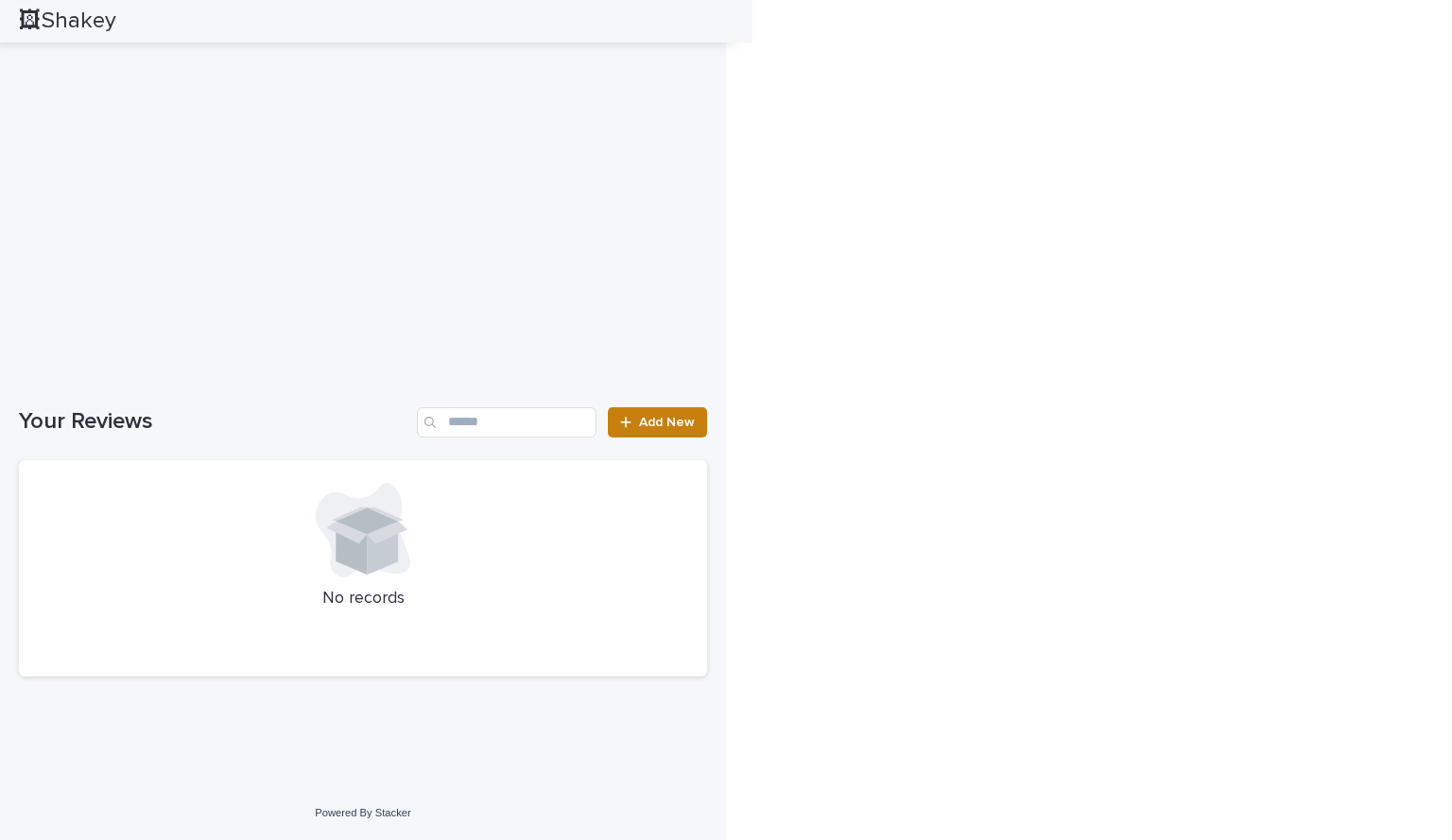 click on "Add New" at bounding box center (666, 422) 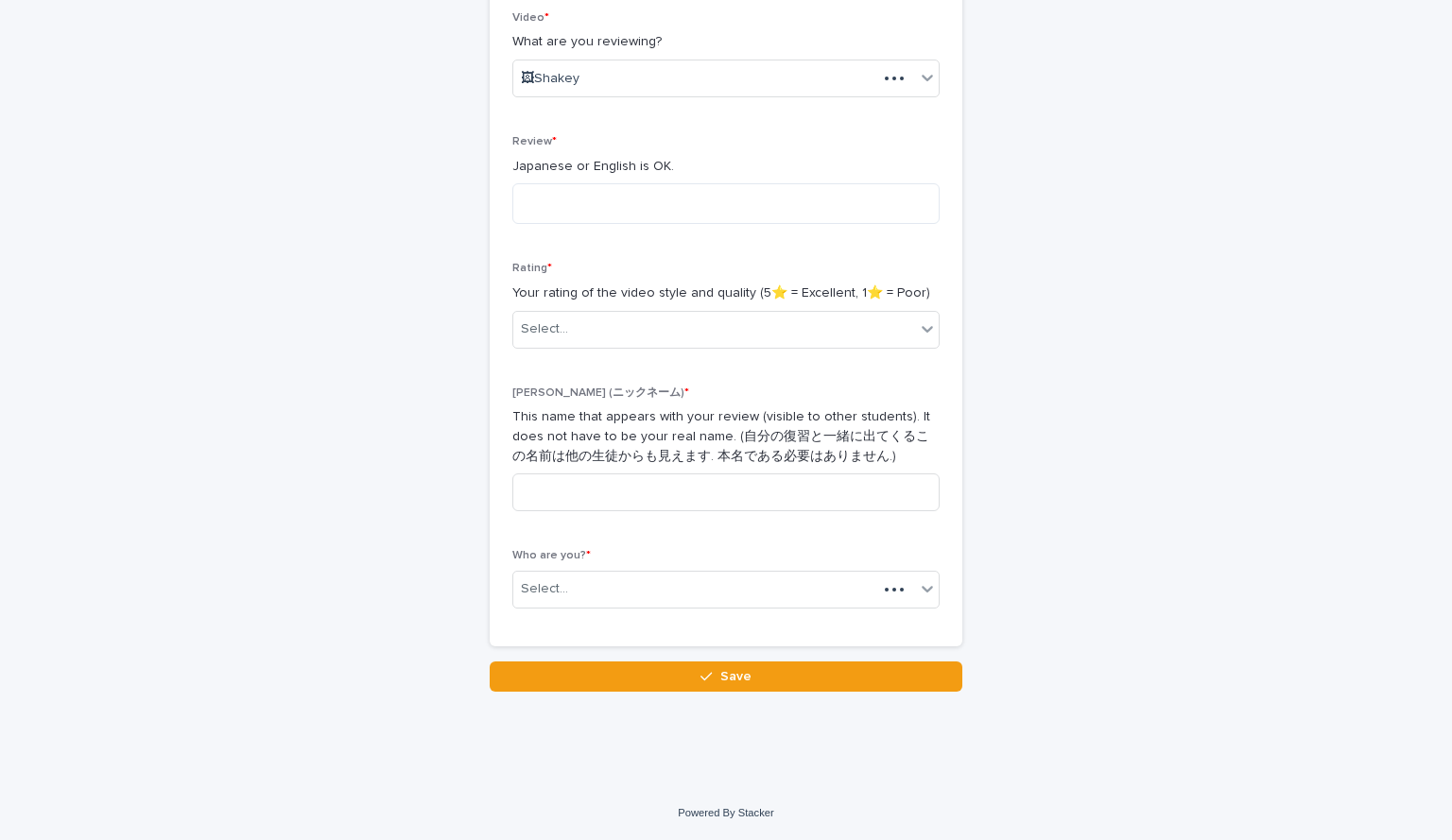 scroll, scrollTop: 332, scrollLeft: 0, axis: vertical 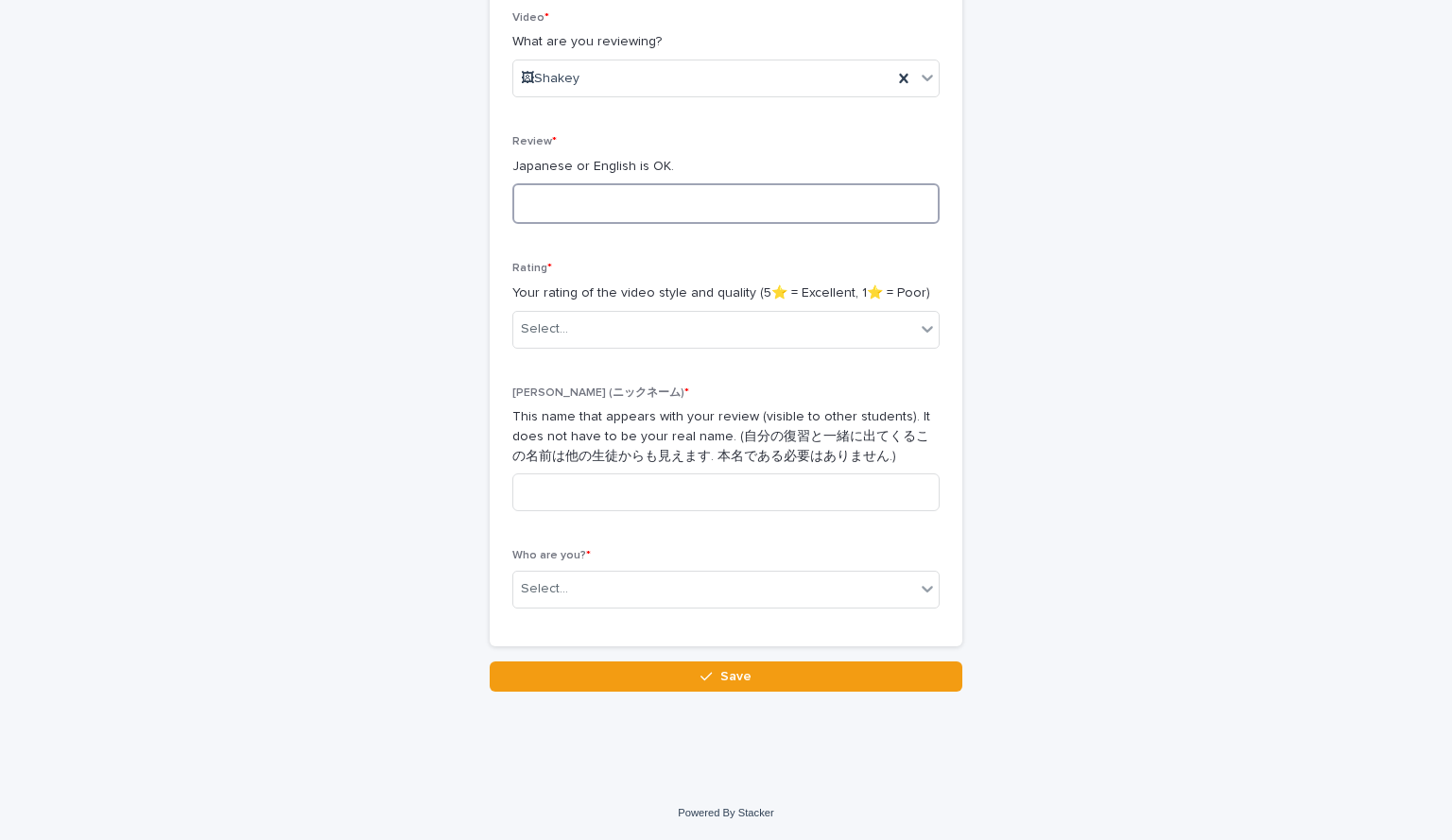 click at bounding box center (726, 203) 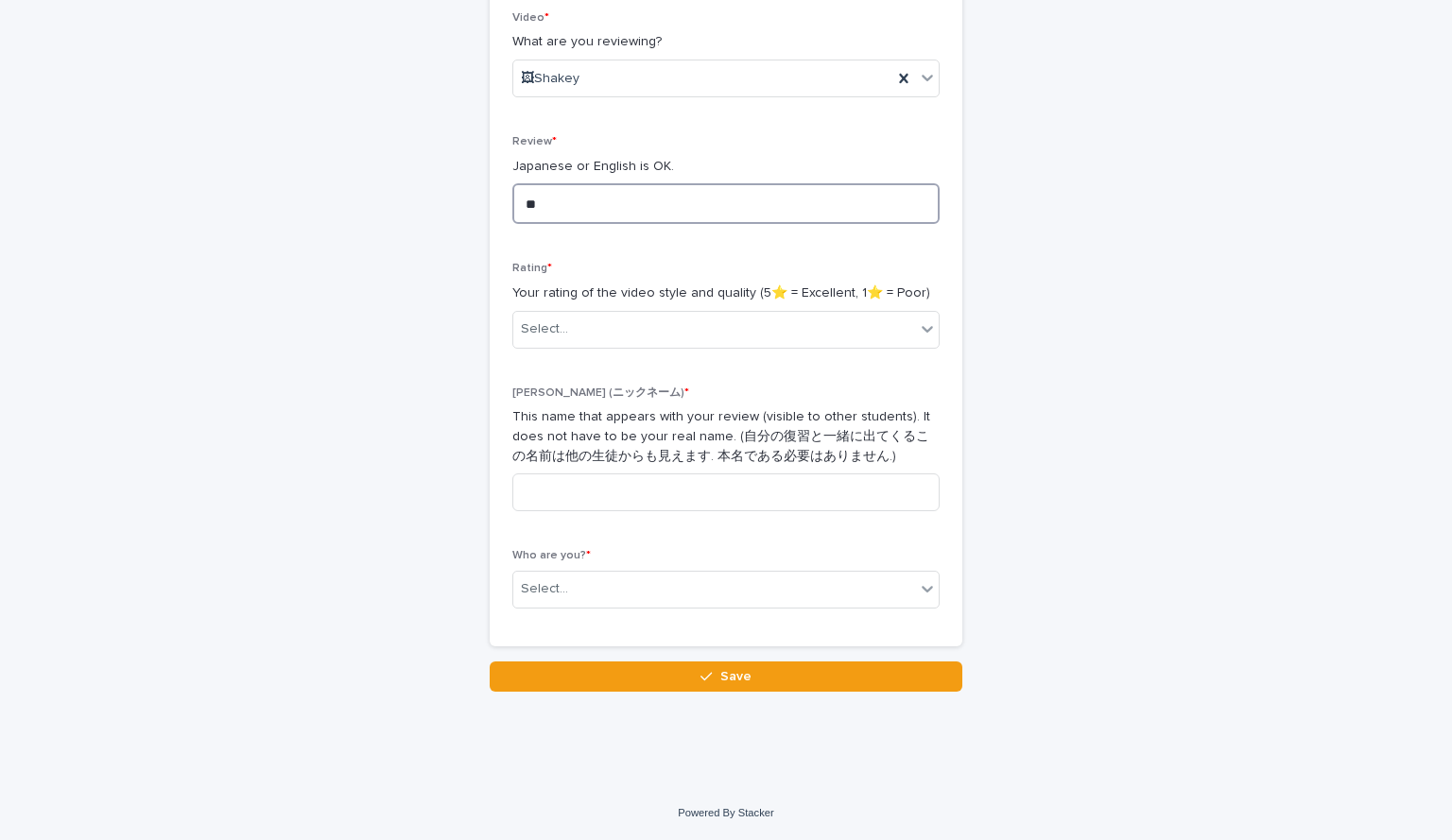 type on "*" 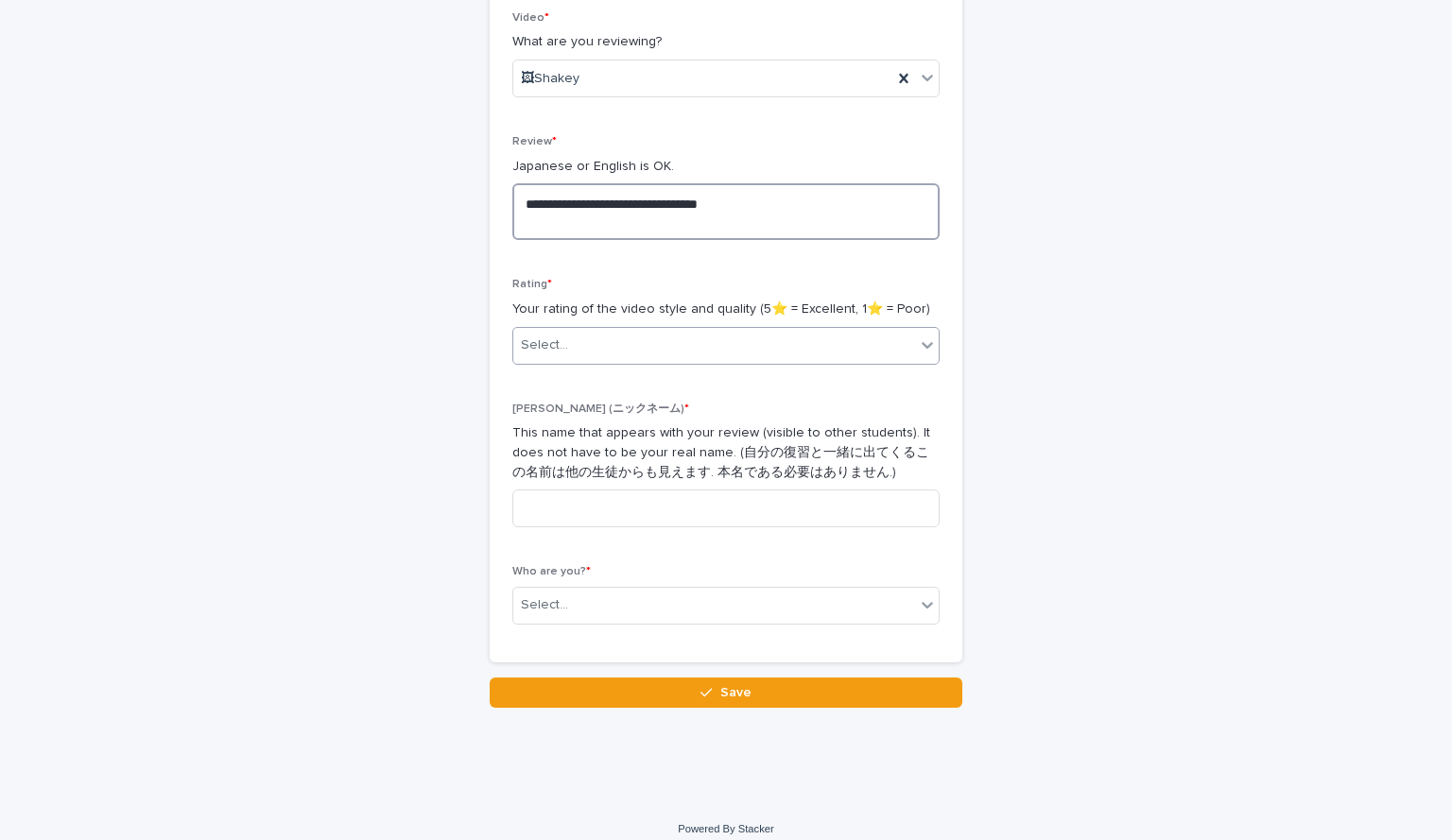 type on "**********" 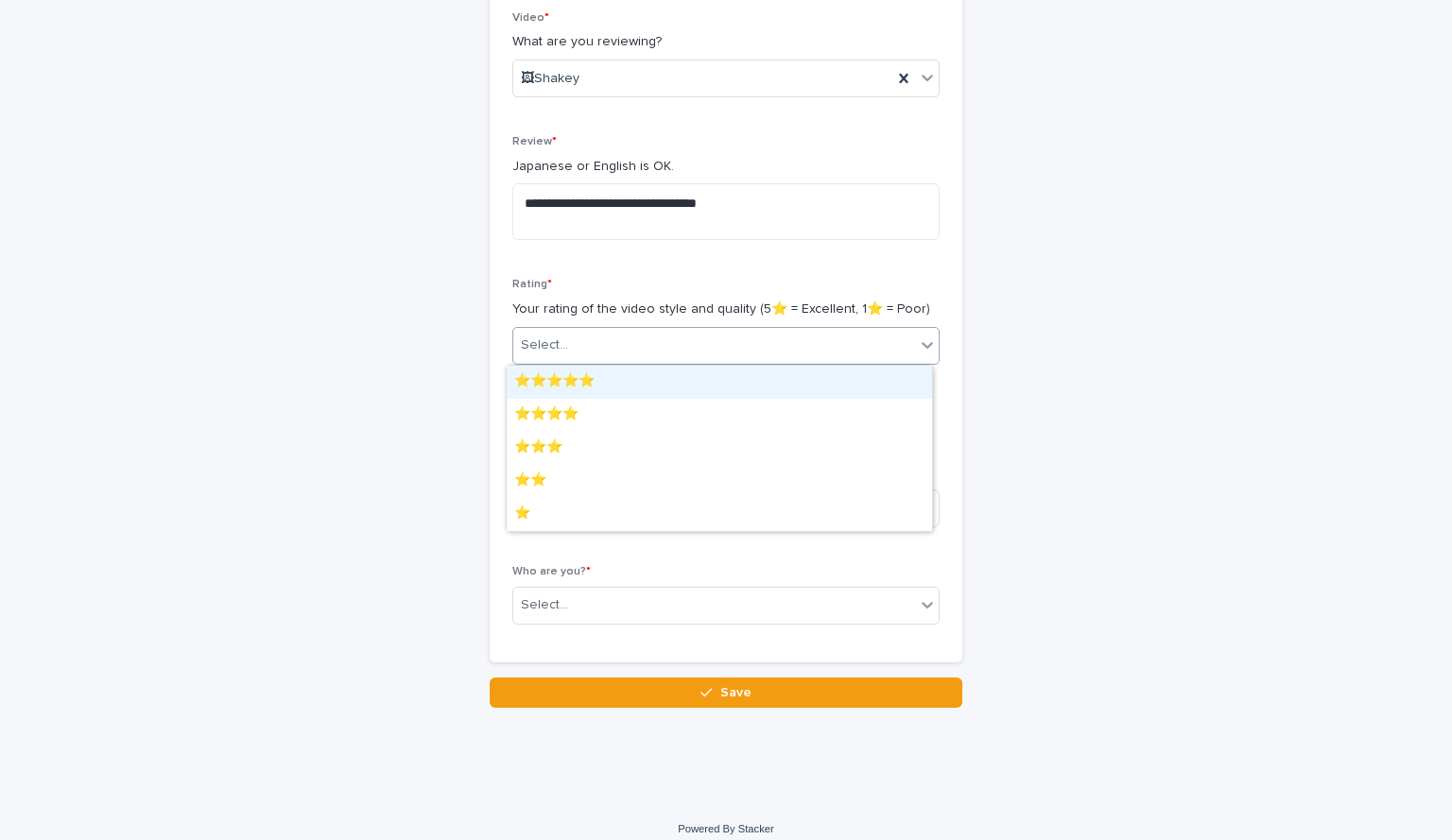 click on "Select..." at bounding box center (714, 345) 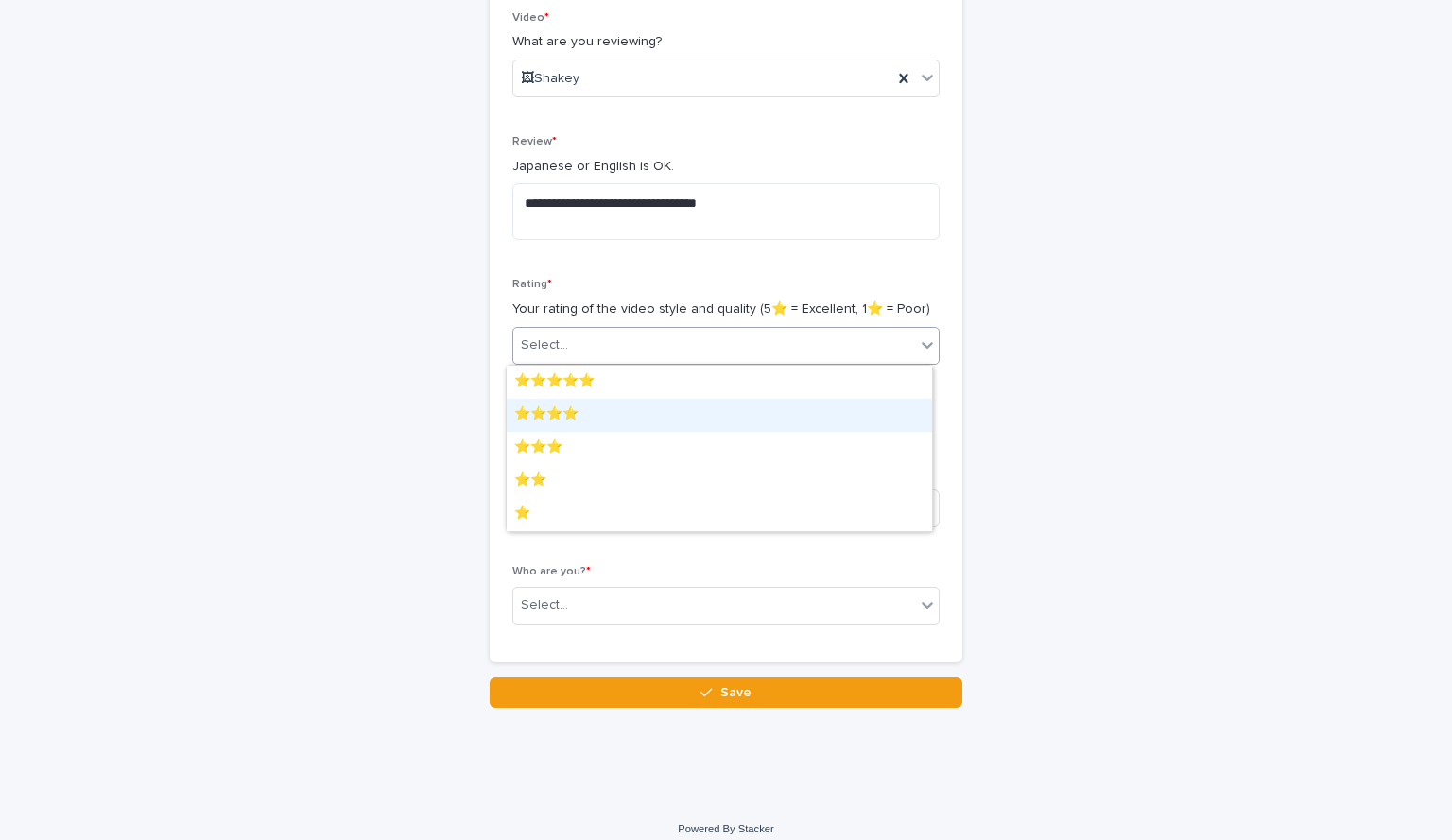 click on "⭐️⭐️⭐️⭐️" at bounding box center [719, 415] 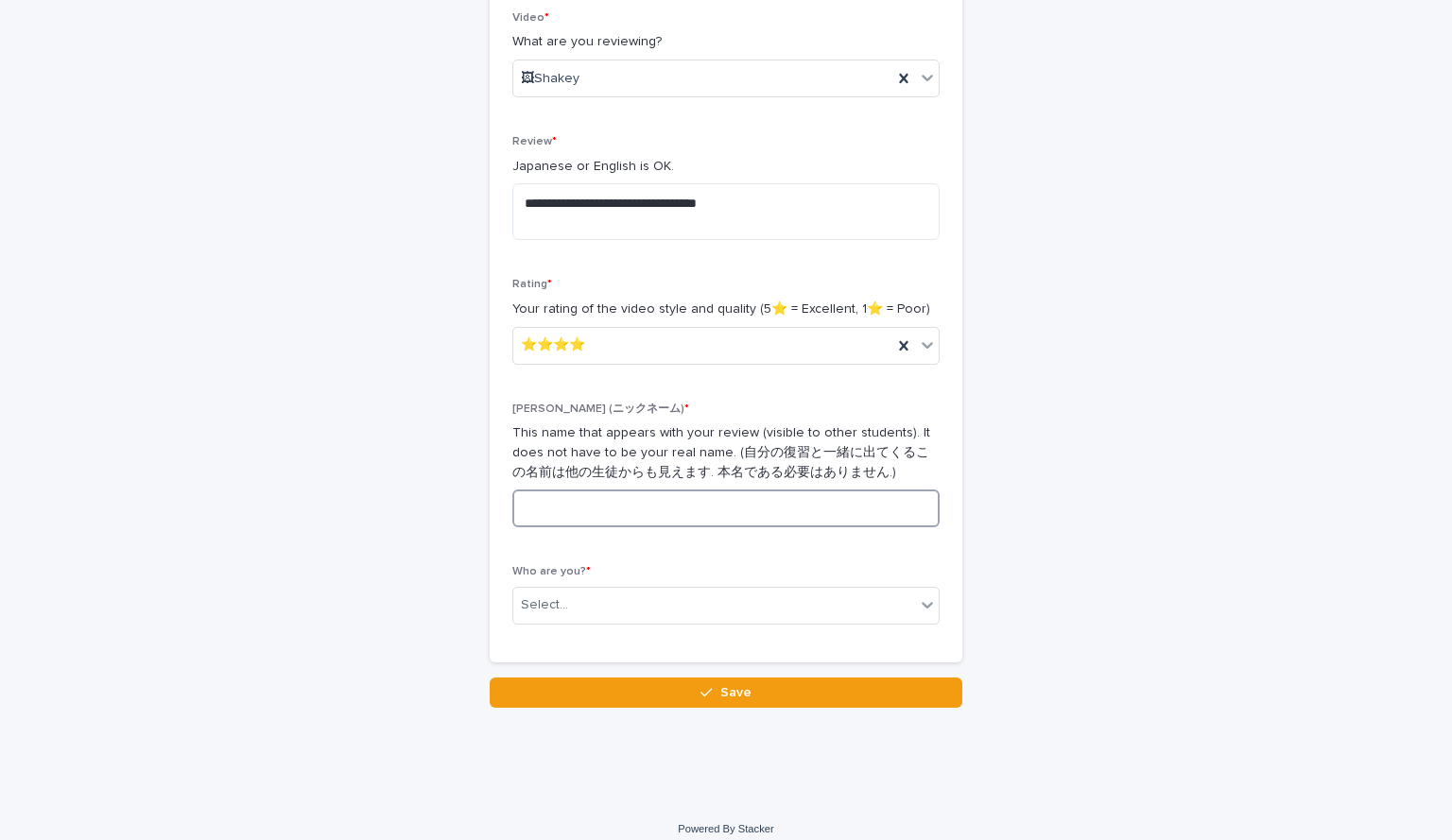 click at bounding box center [726, 508] 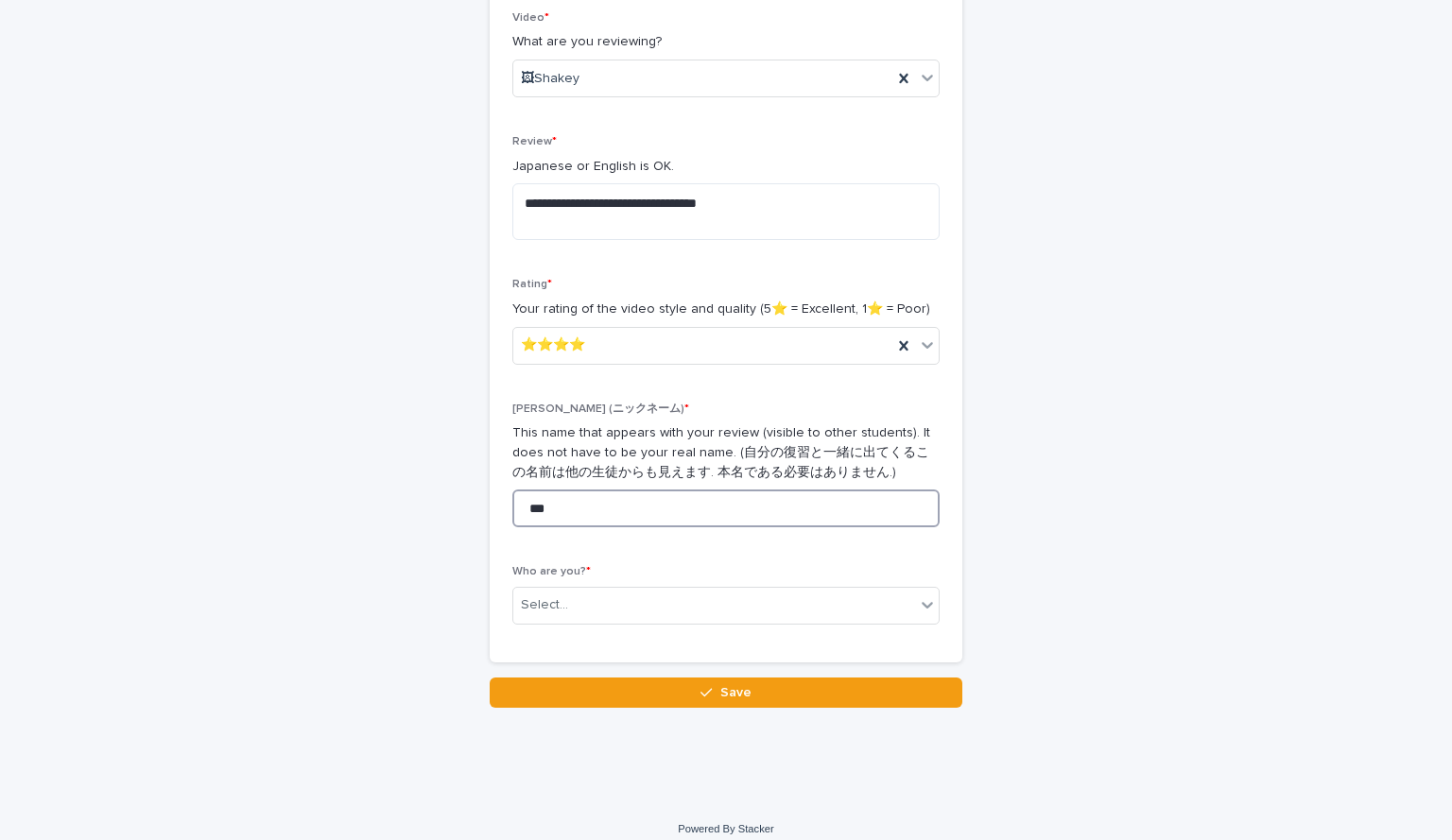 type on "***" 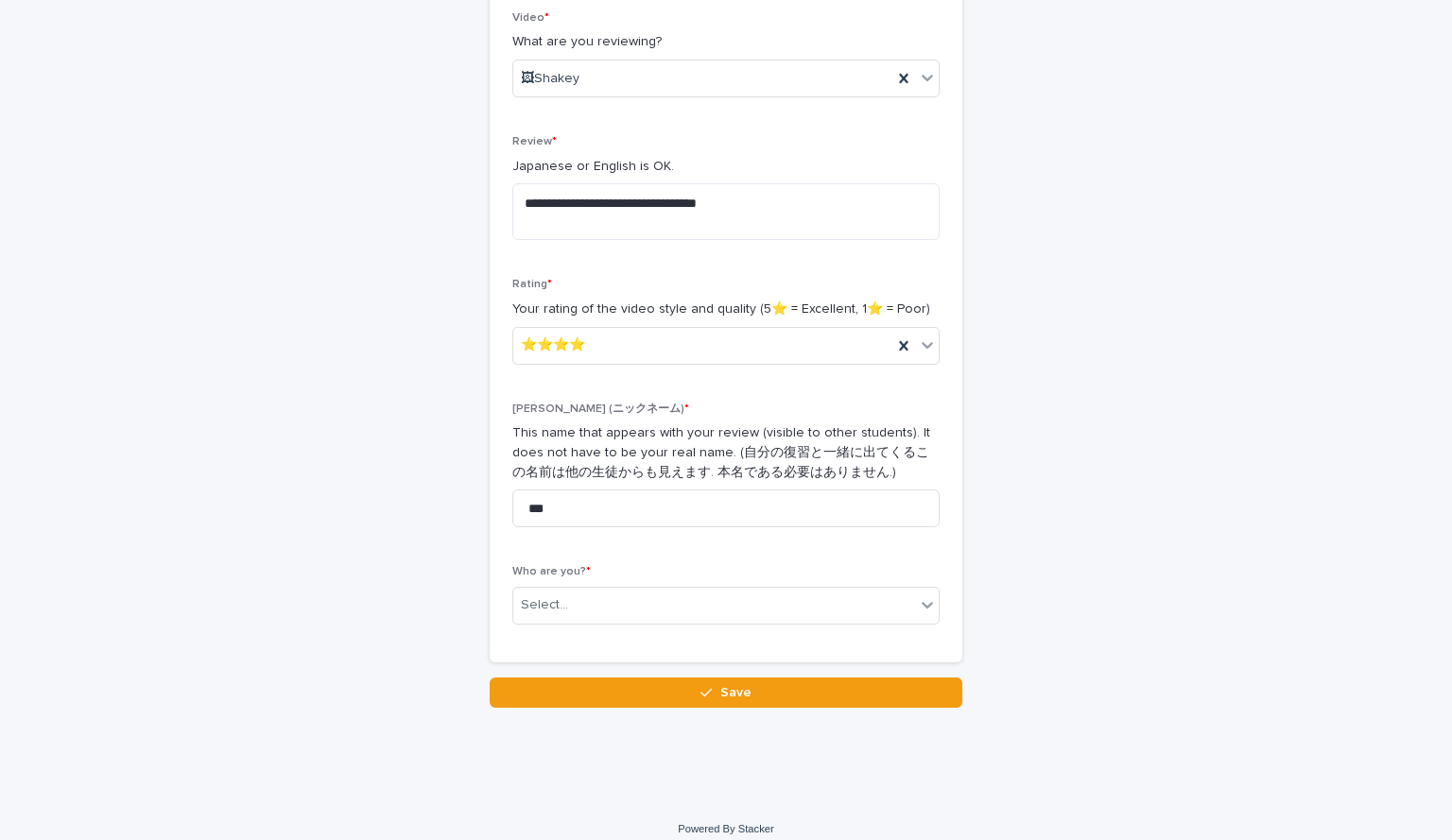 click on "Who are you? * Select..." at bounding box center (726, 602) 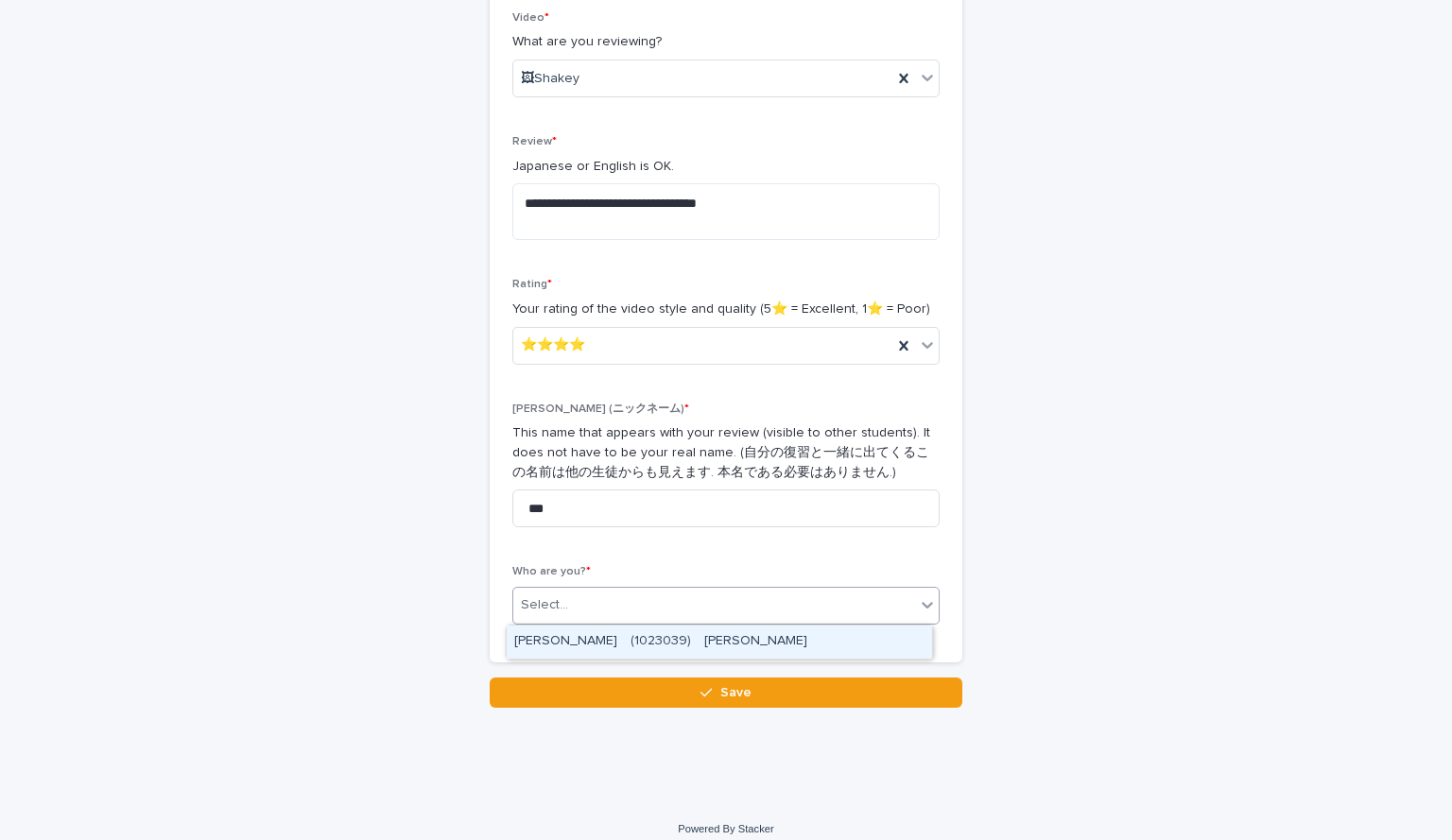 click on "Select..." at bounding box center [714, 605] 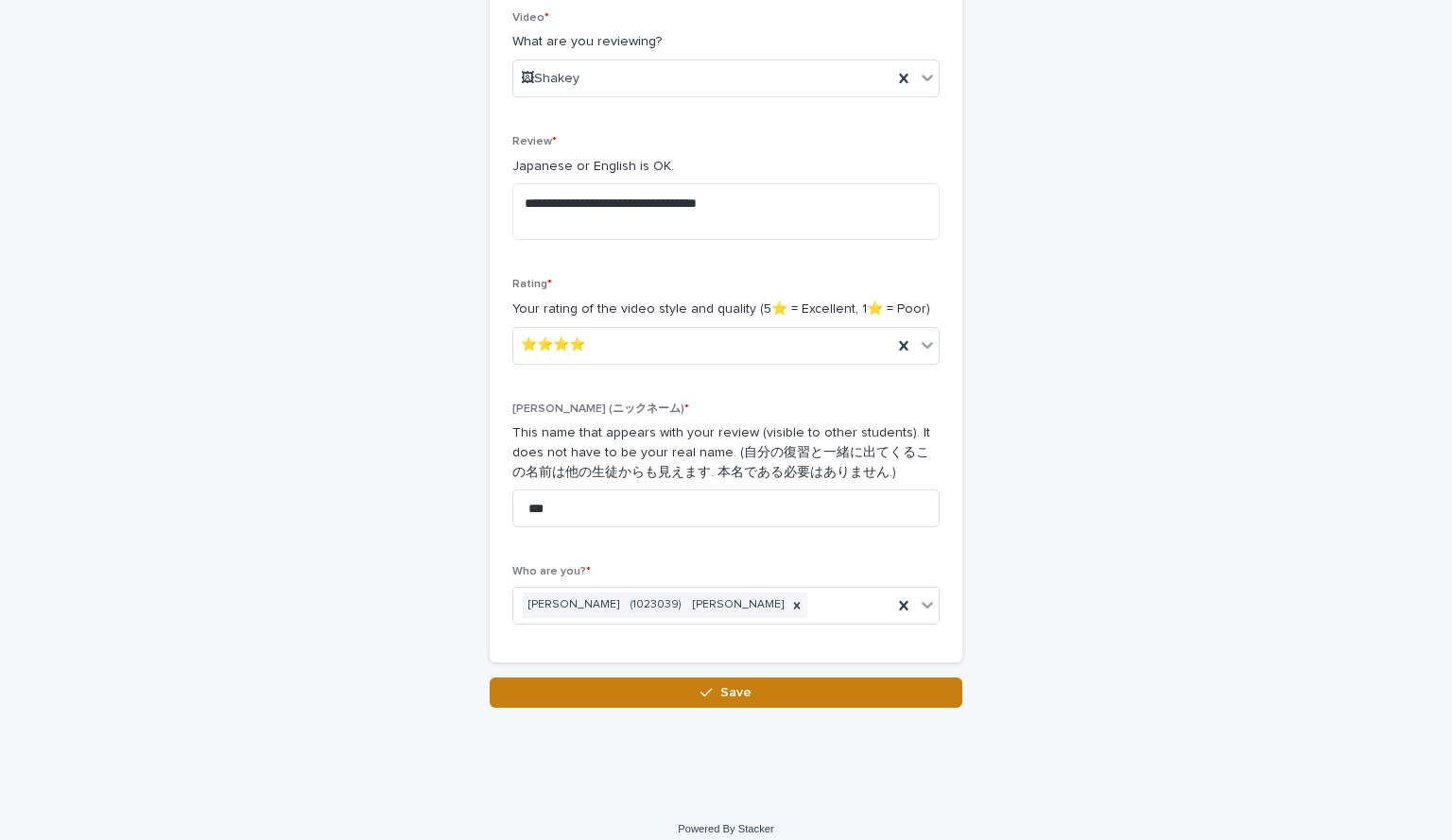 click 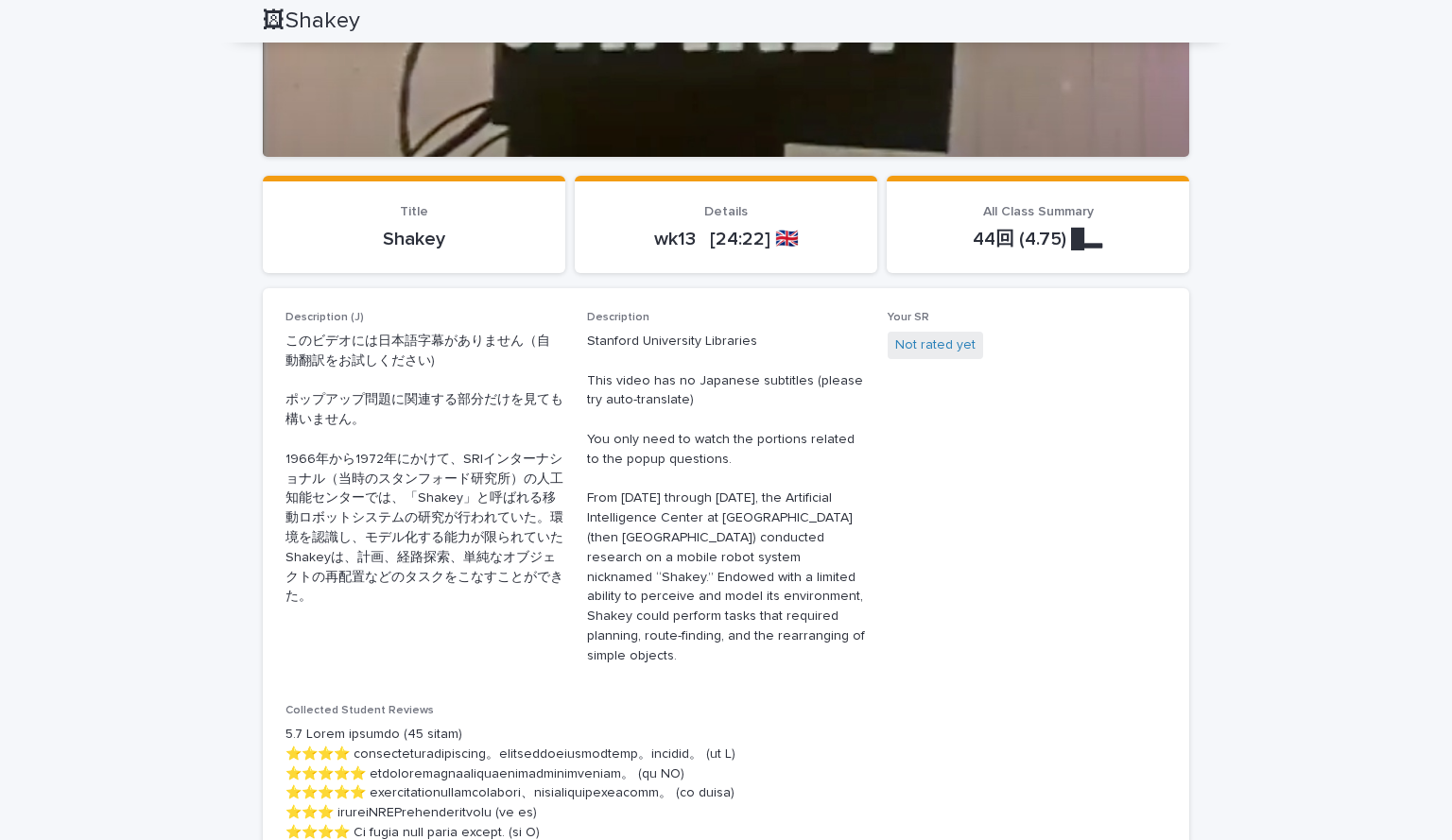 scroll, scrollTop: 0, scrollLeft: 0, axis: both 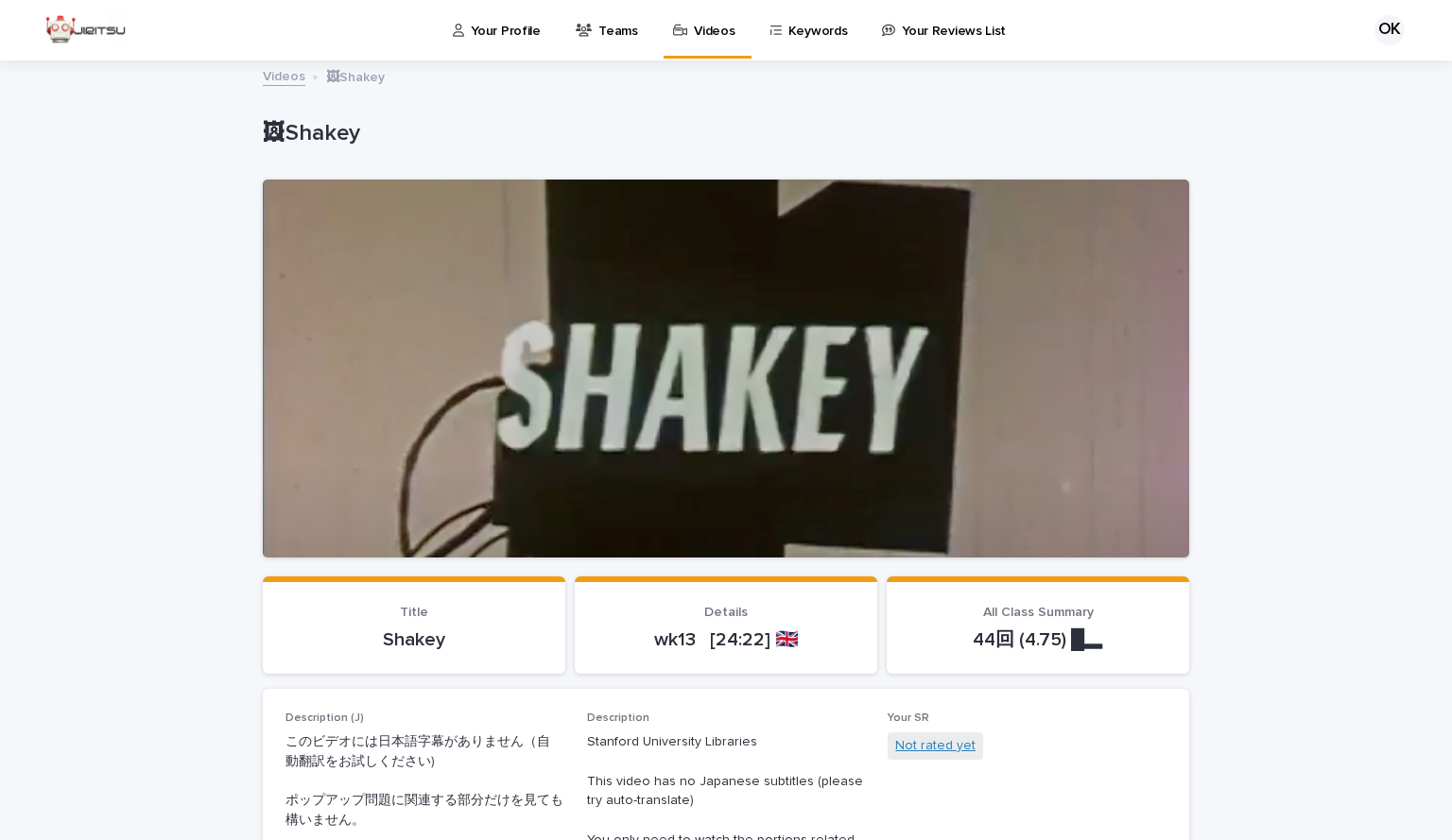 click on "Not rated yet" at bounding box center [935, 746] 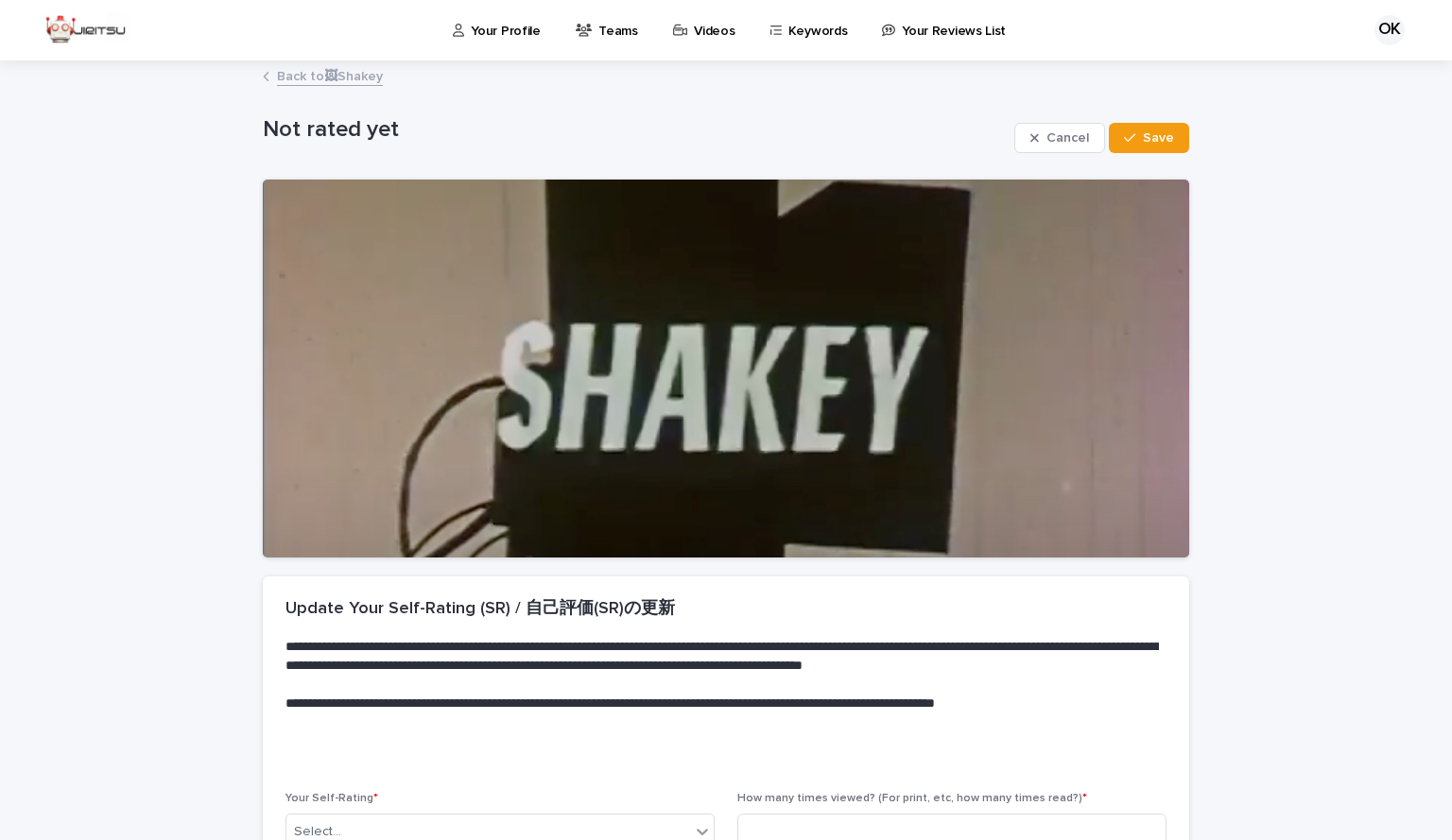scroll, scrollTop: 89, scrollLeft: 0, axis: vertical 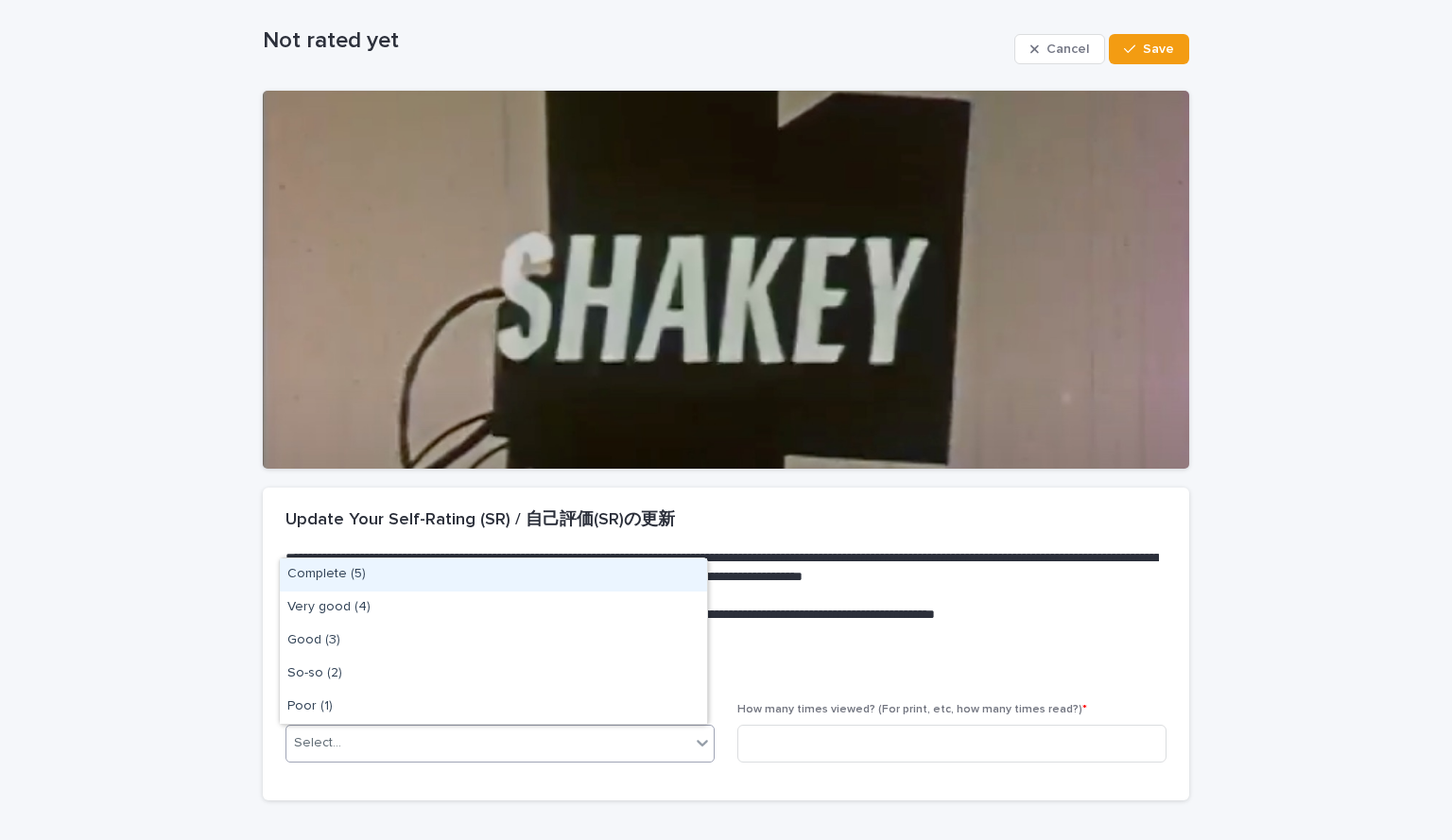 click on "Select..." at bounding box center [488, 743] 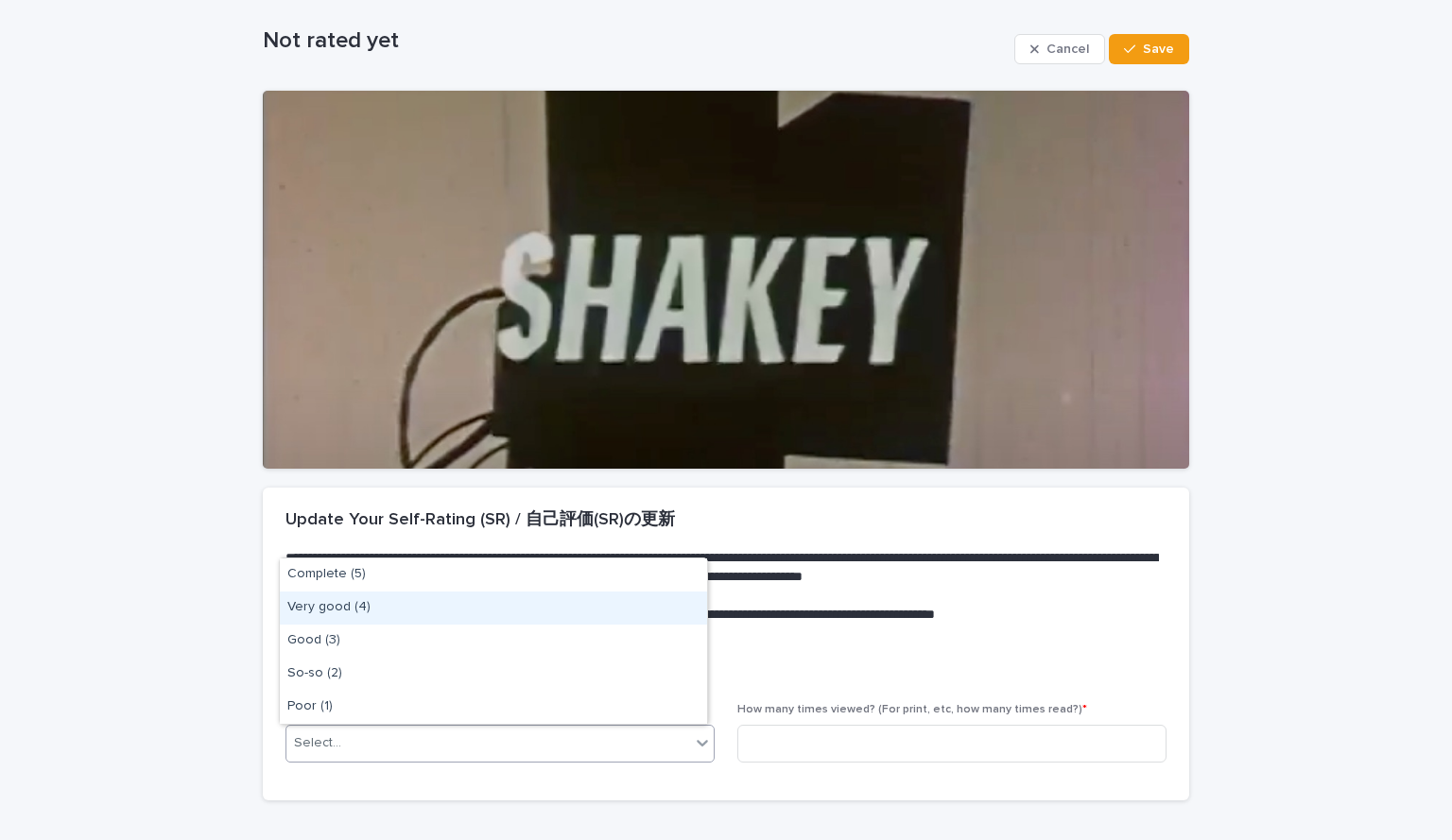 click on "Very good (4)" at bounding box center (493, 608) 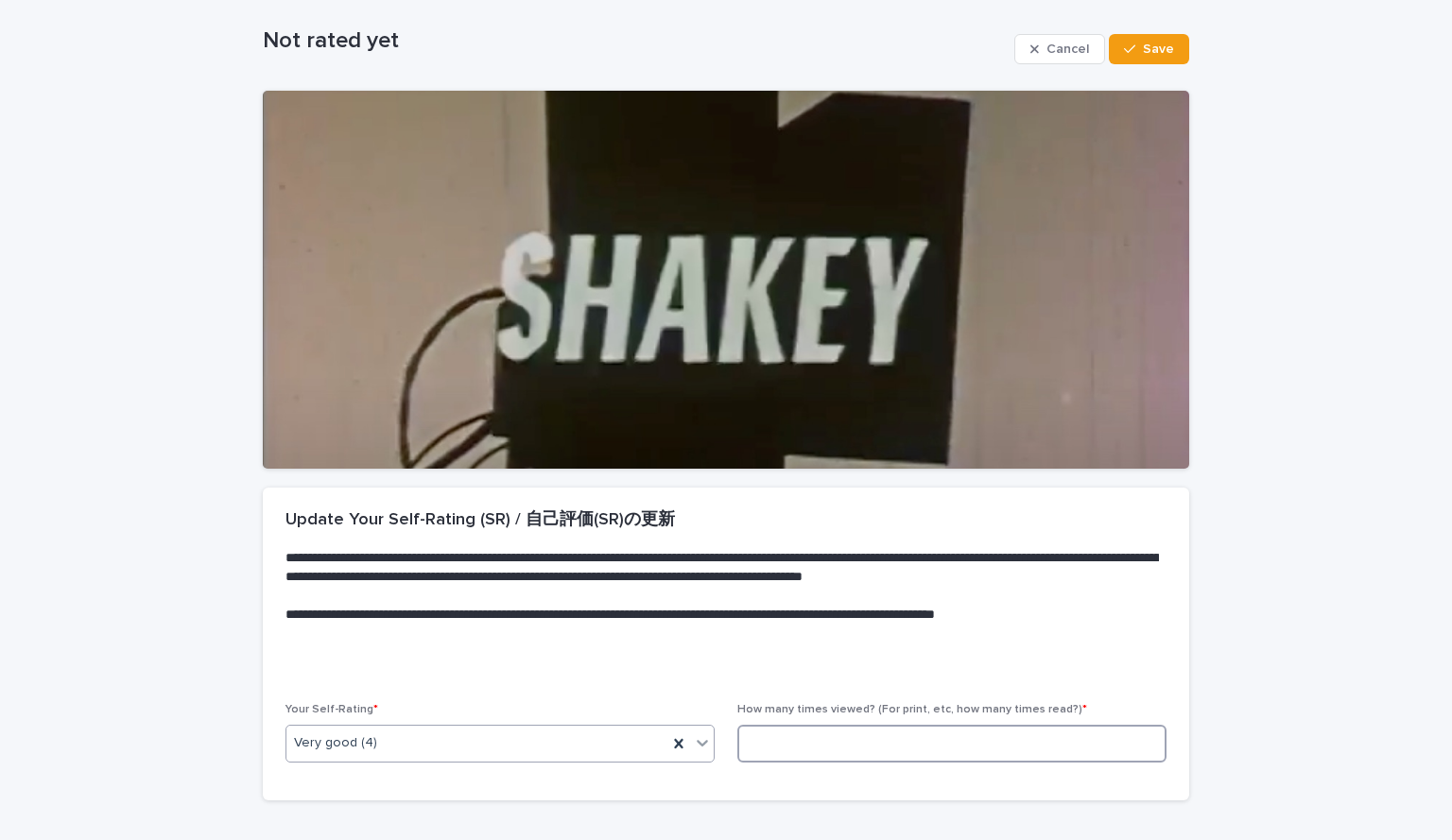click at bounding box center [952, 744] 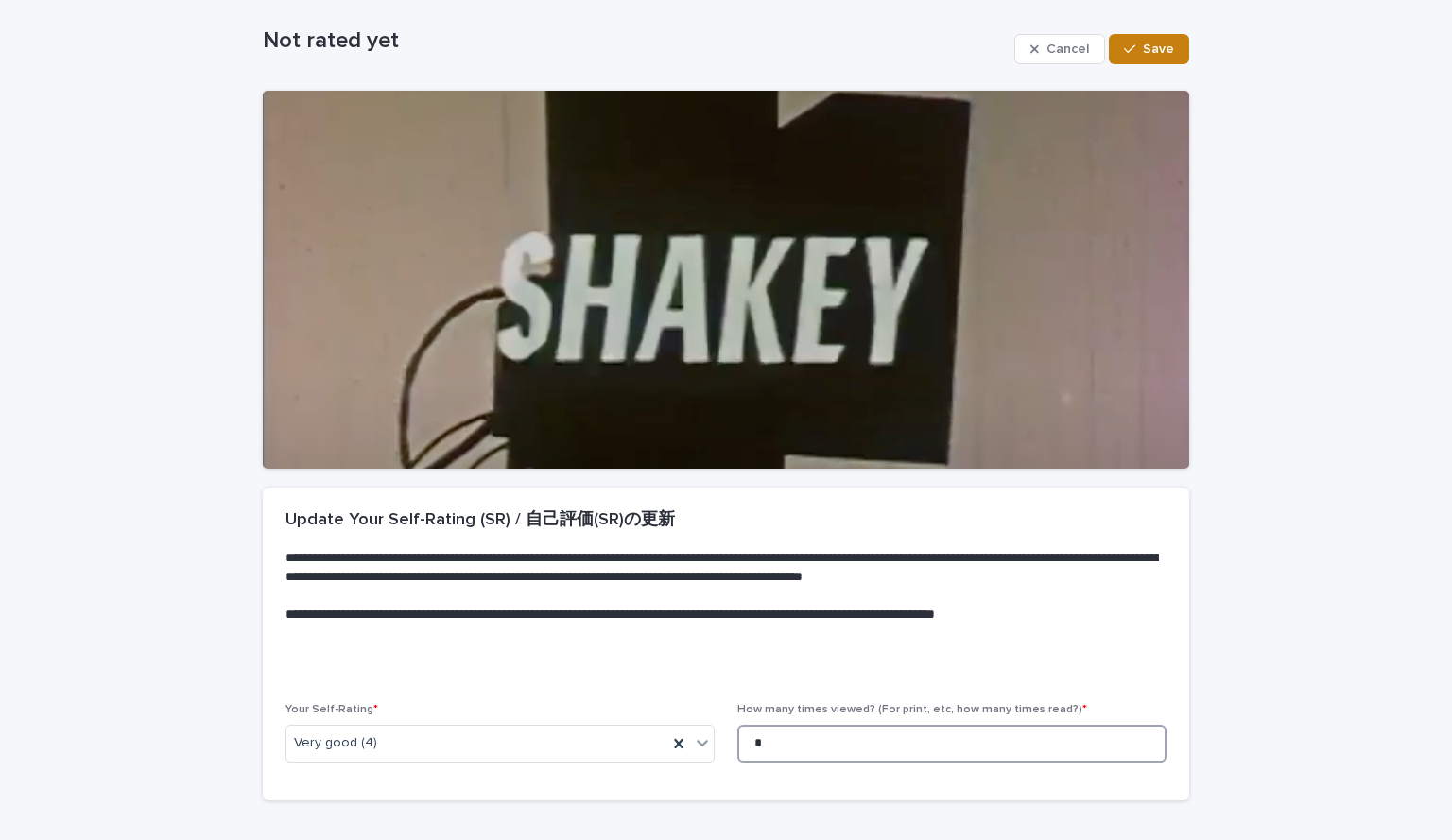 type on "*" 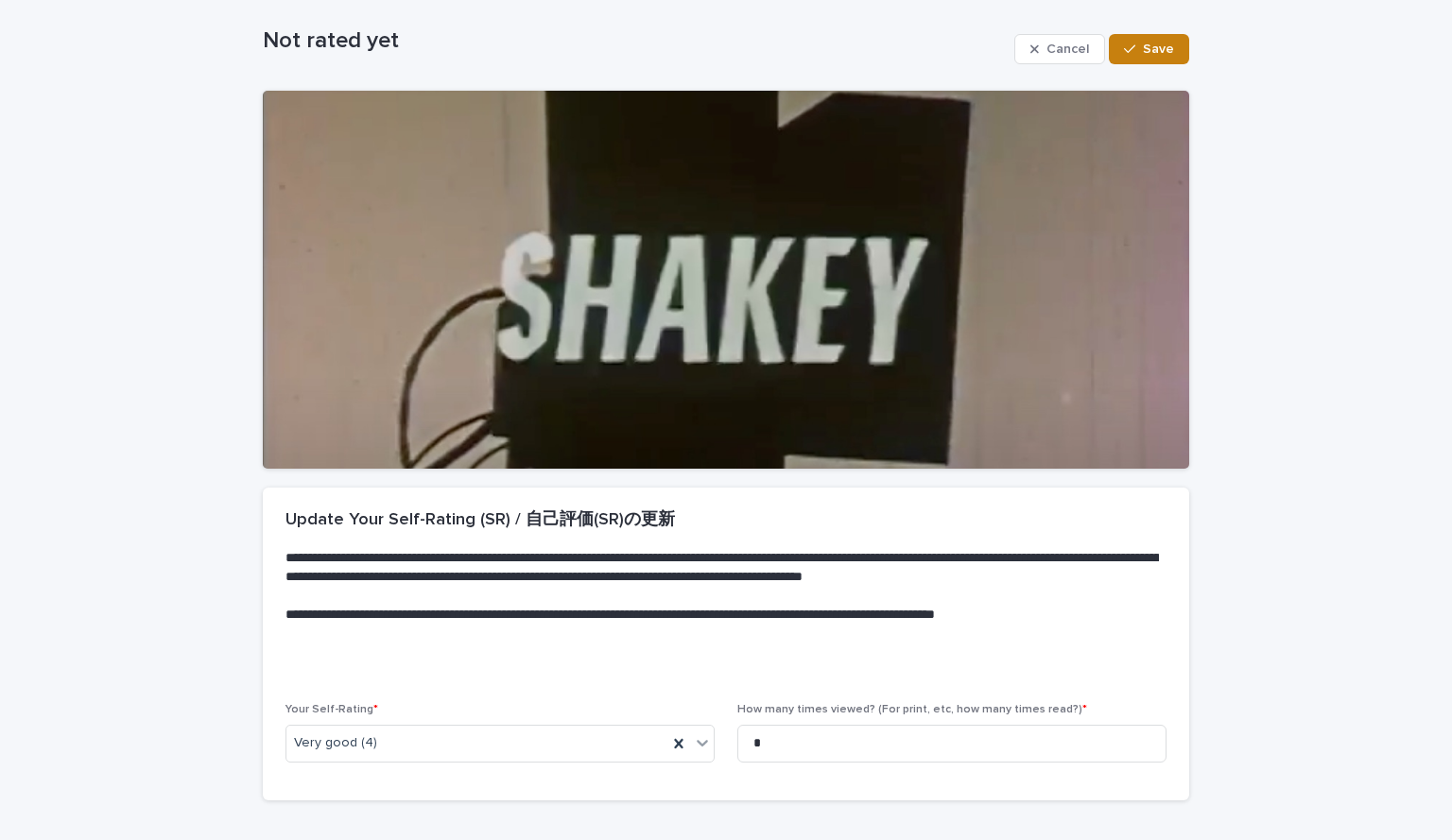click on "Save" at bounding box center (1149, 49) 